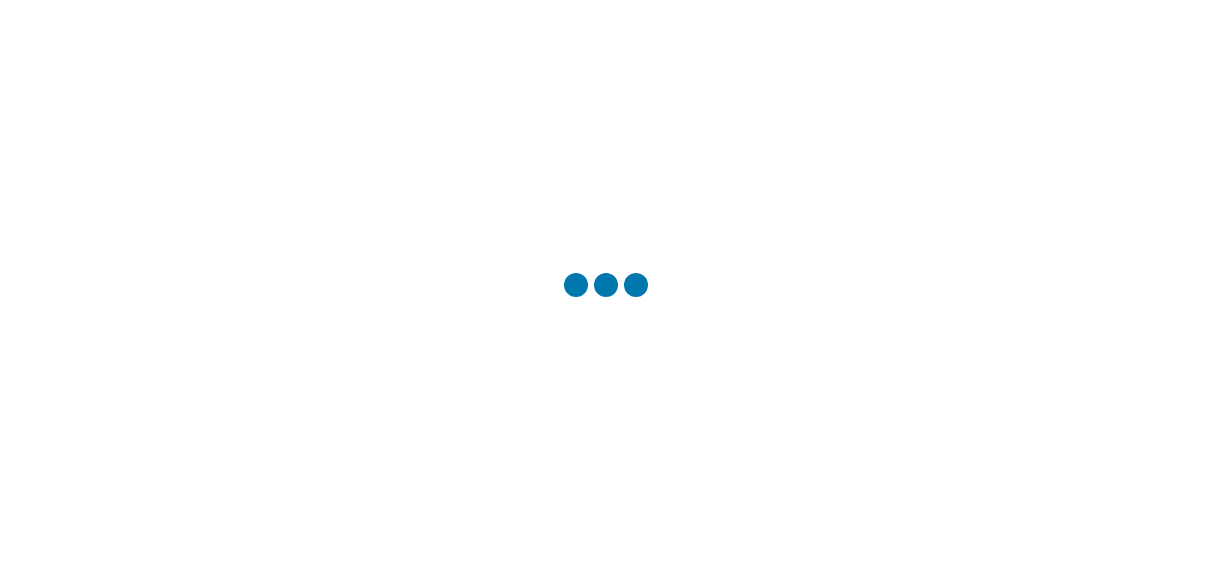 scroll, scrollTop: 0, scrollLeft: 0, axis: both 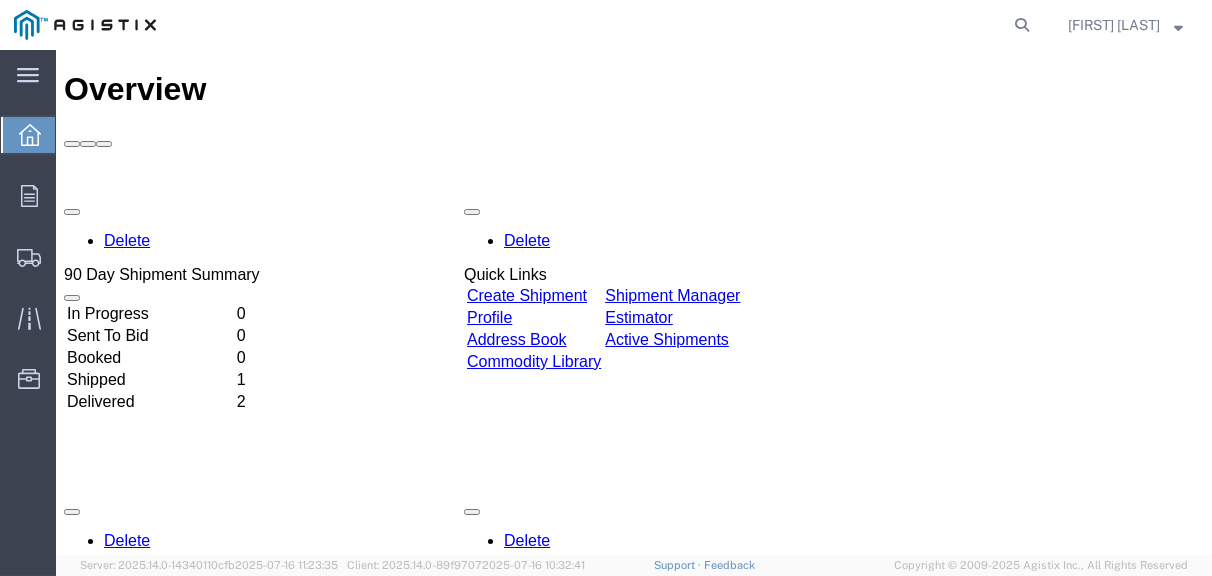 click on "Create Shipment" at bounding box center [527, 295] 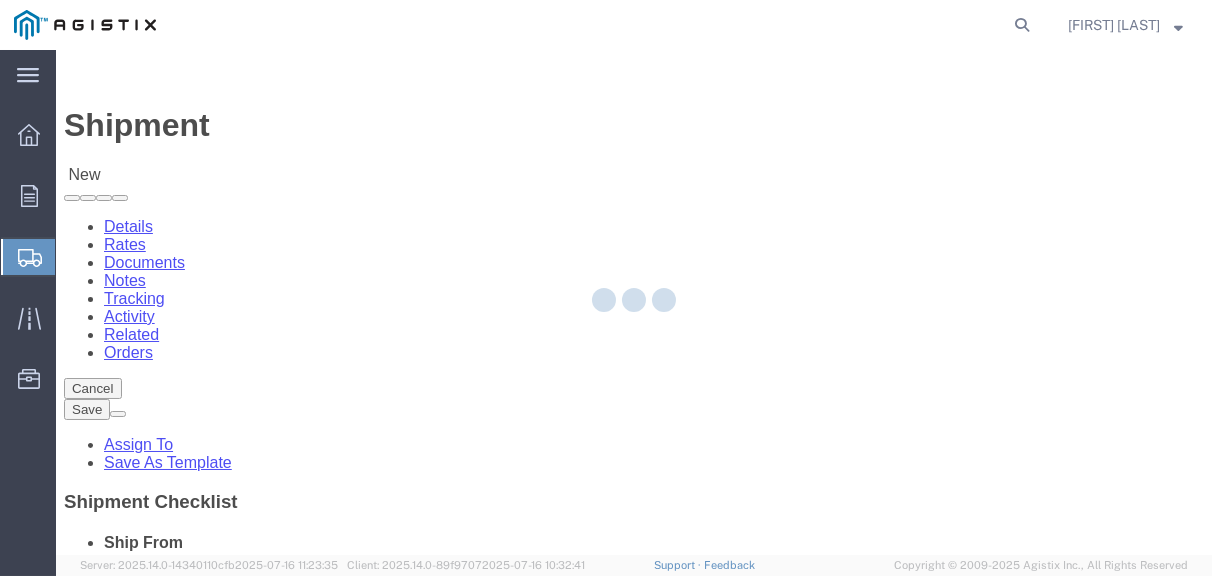 select 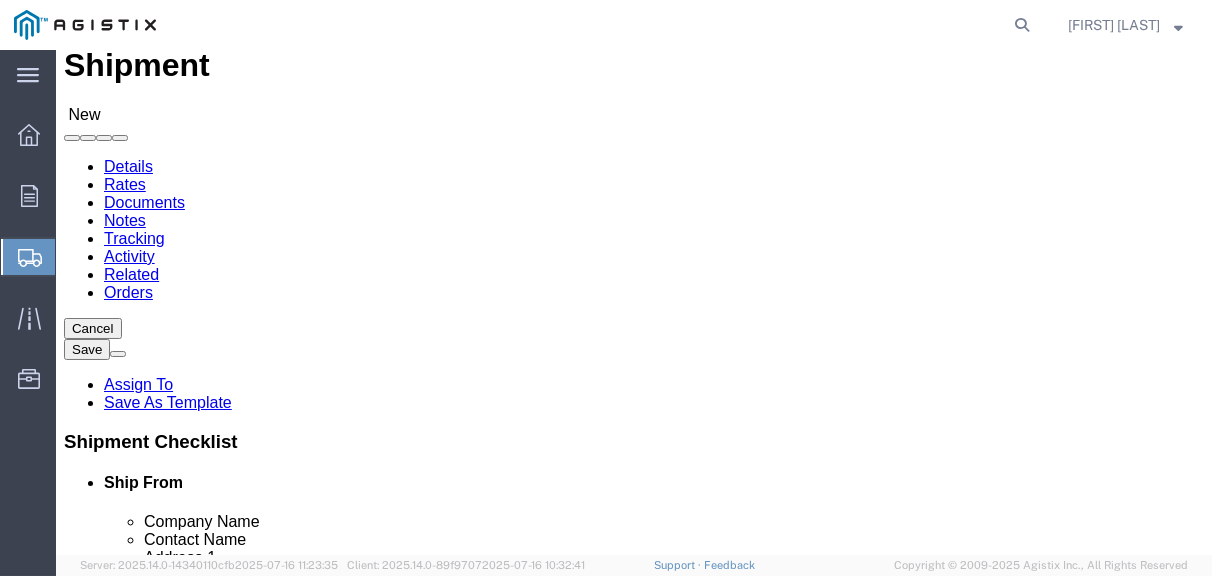 scroll, scrollTop: 100, scrollLeft: 0, axis: vertical 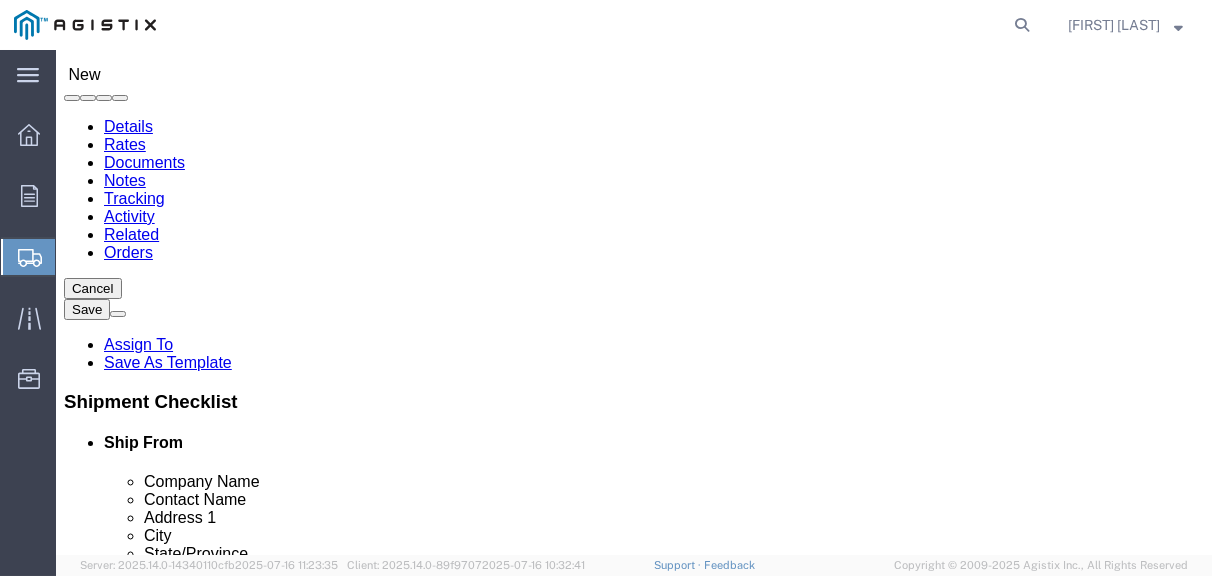 click on "Select PG&E Valmont Composite Structures" 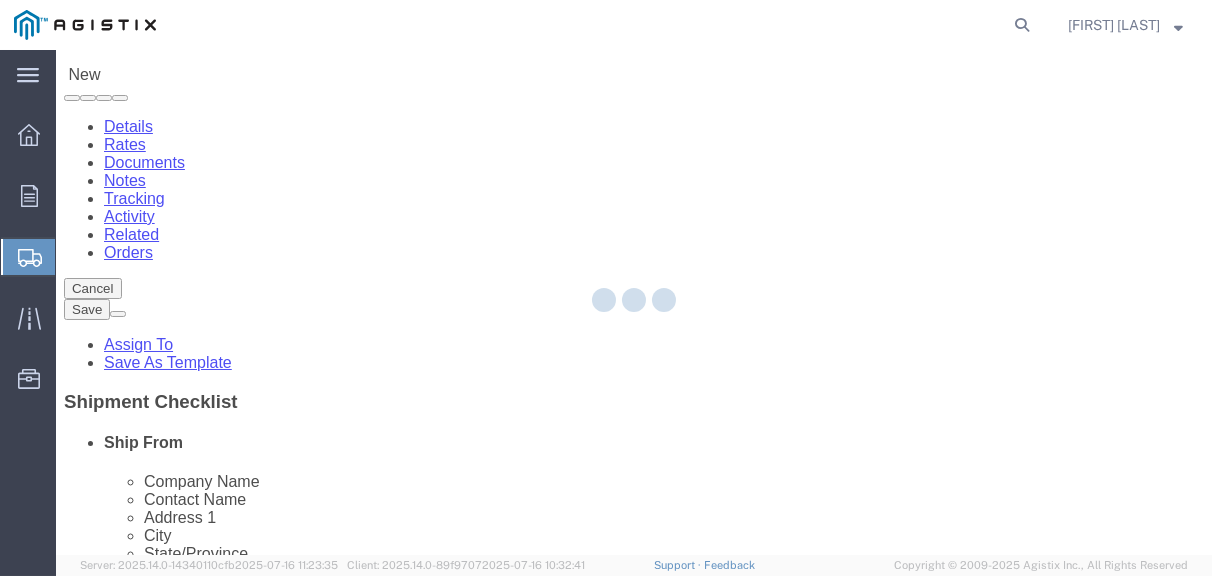 type on "Valmont Composite Structures" 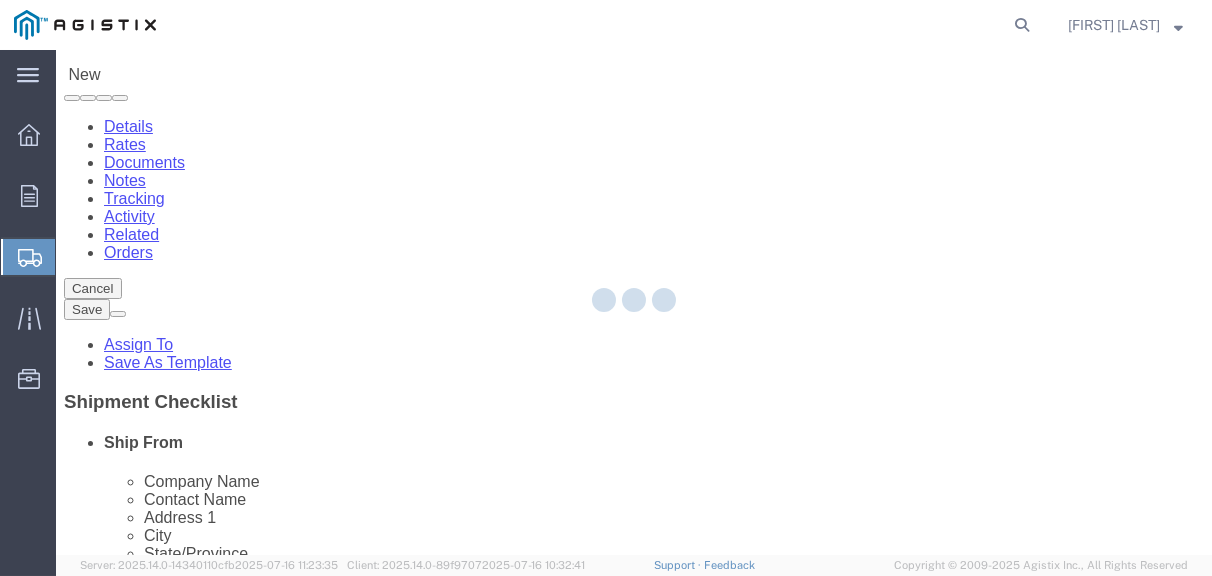 type on "[FIRST] [LAST]" 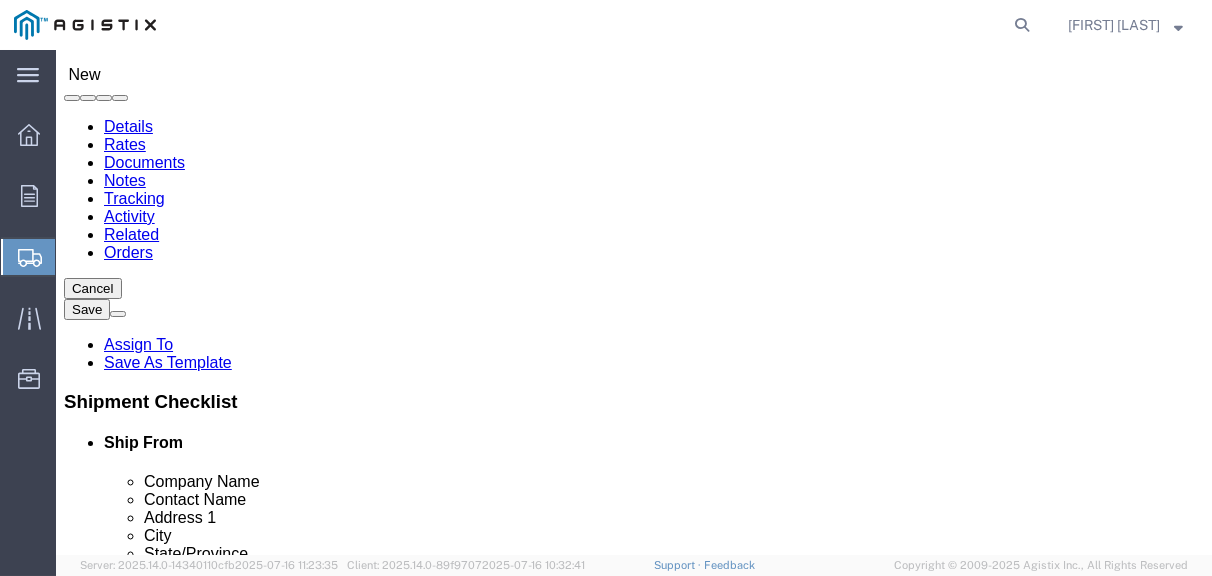 select on "SC" 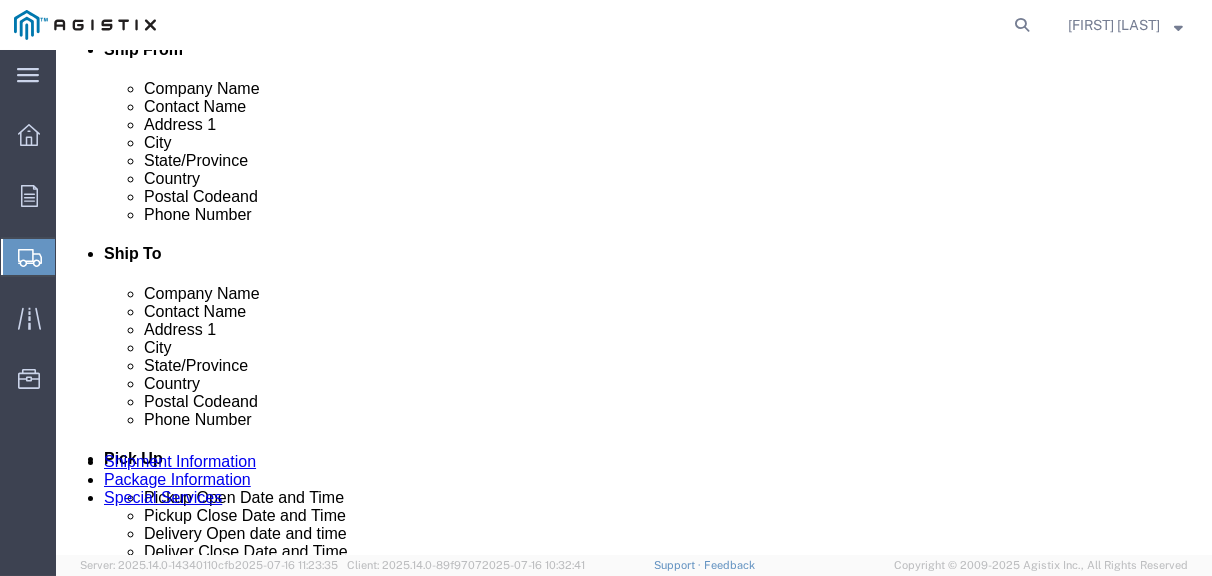 scroll, scrollTop: 500, scrollLeft: 0, axis: vertical 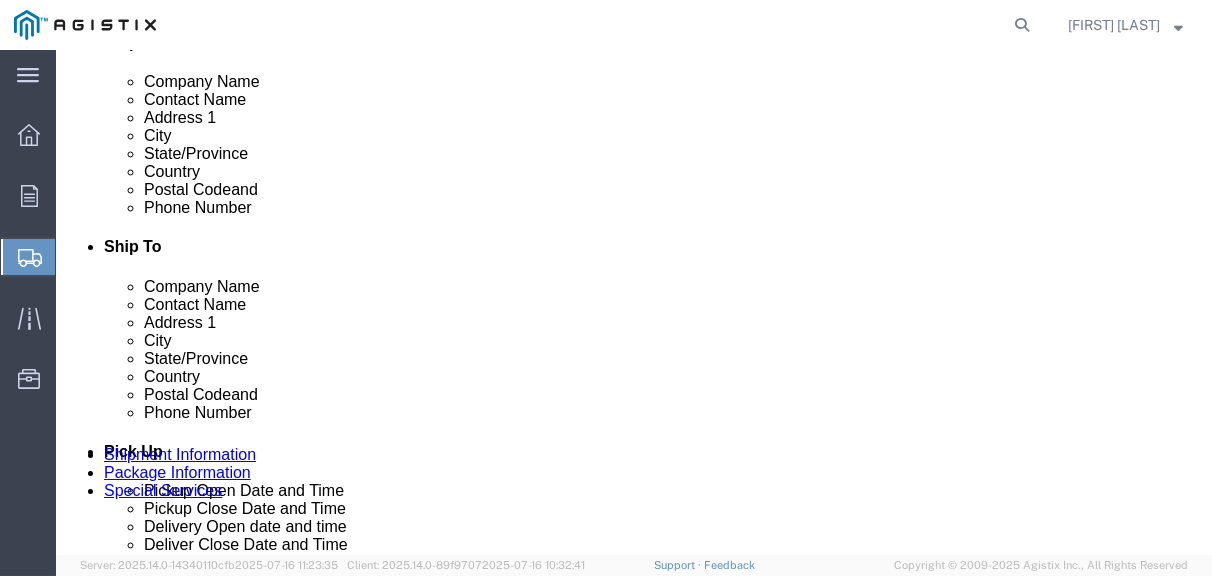 click on "[PHONE]" 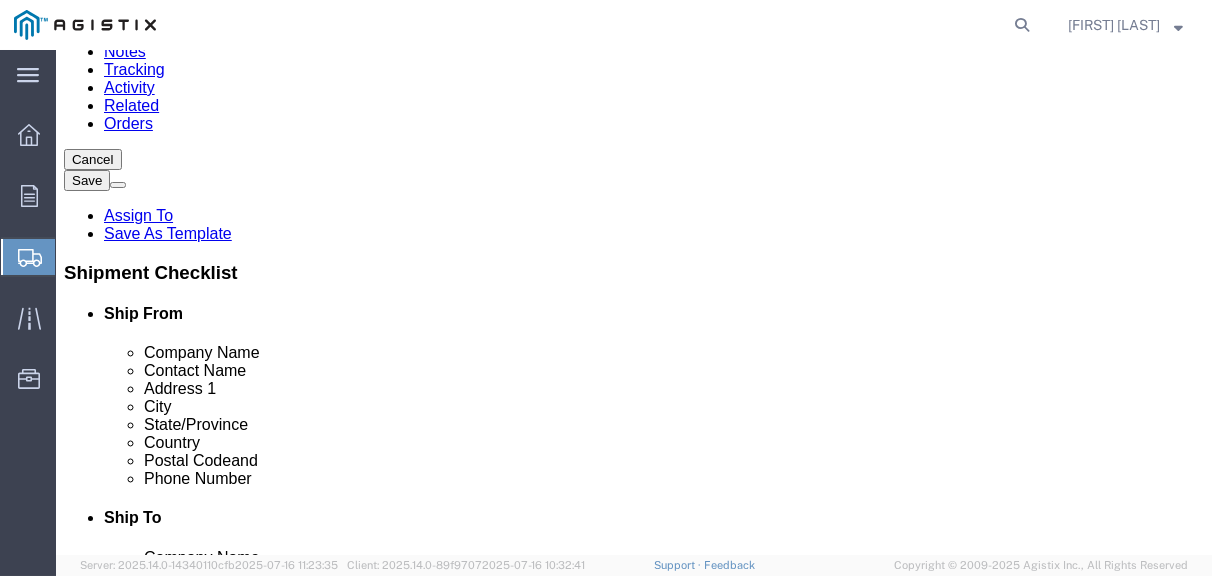 scroll, scrollTop: 200, scrollLeft: 0, axis: vertical 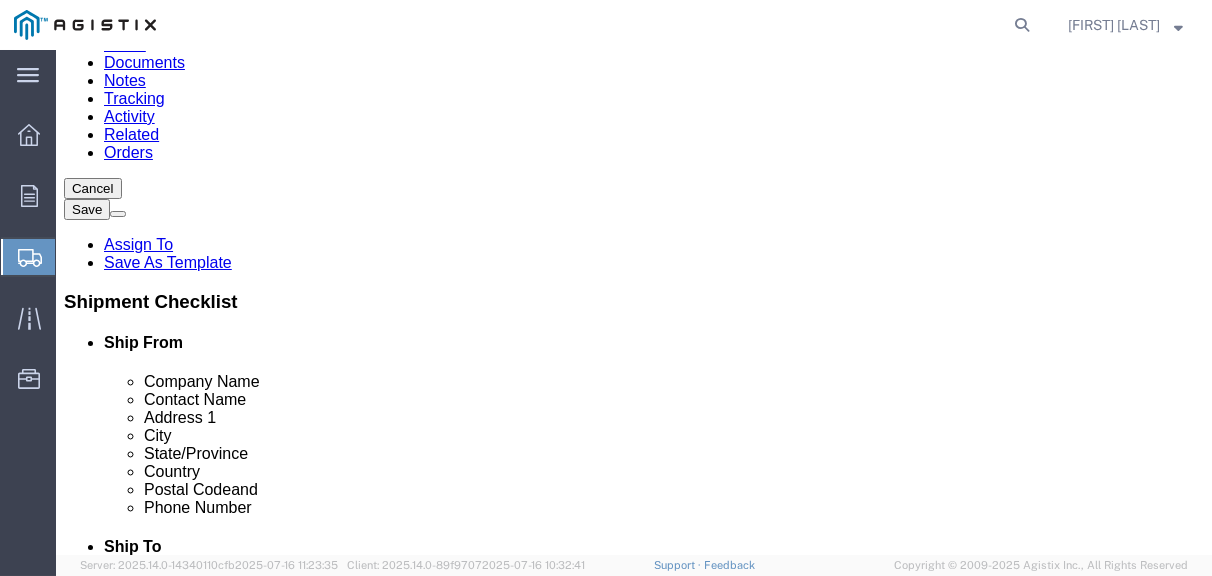 type on "1044" 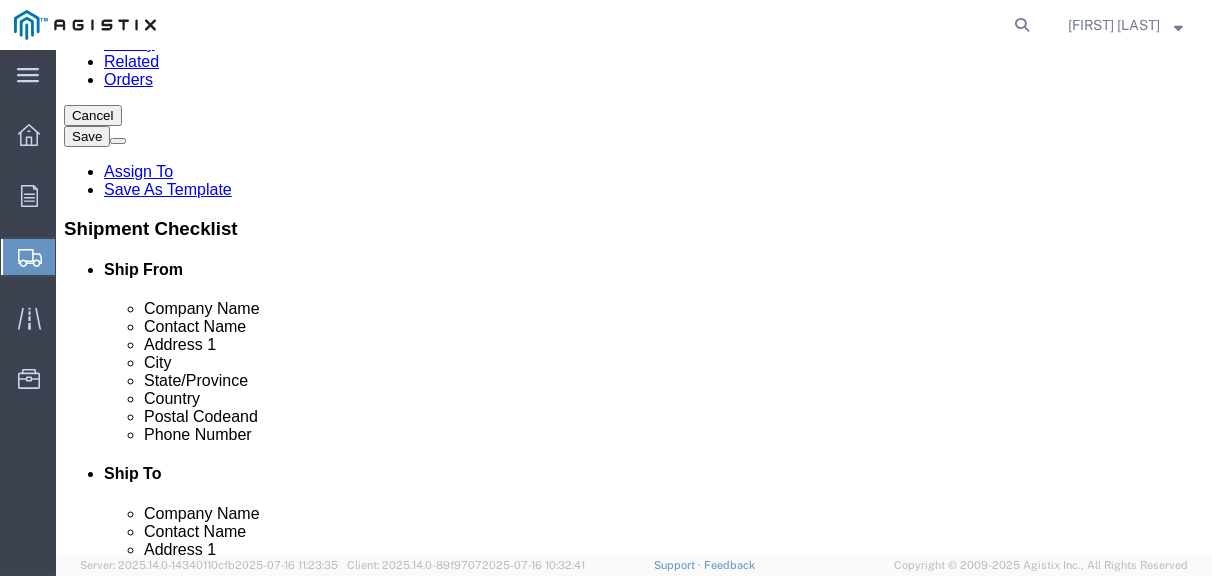 scroll, scrollTop: 300, scrollLeft: 0, axis: vertical 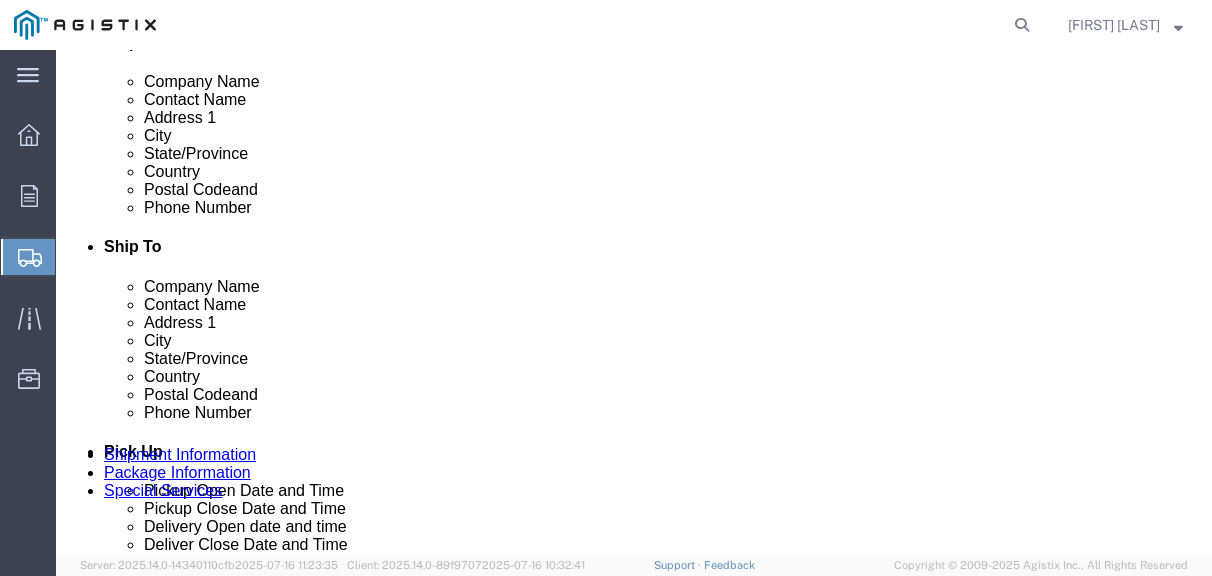 type on "PG&E" 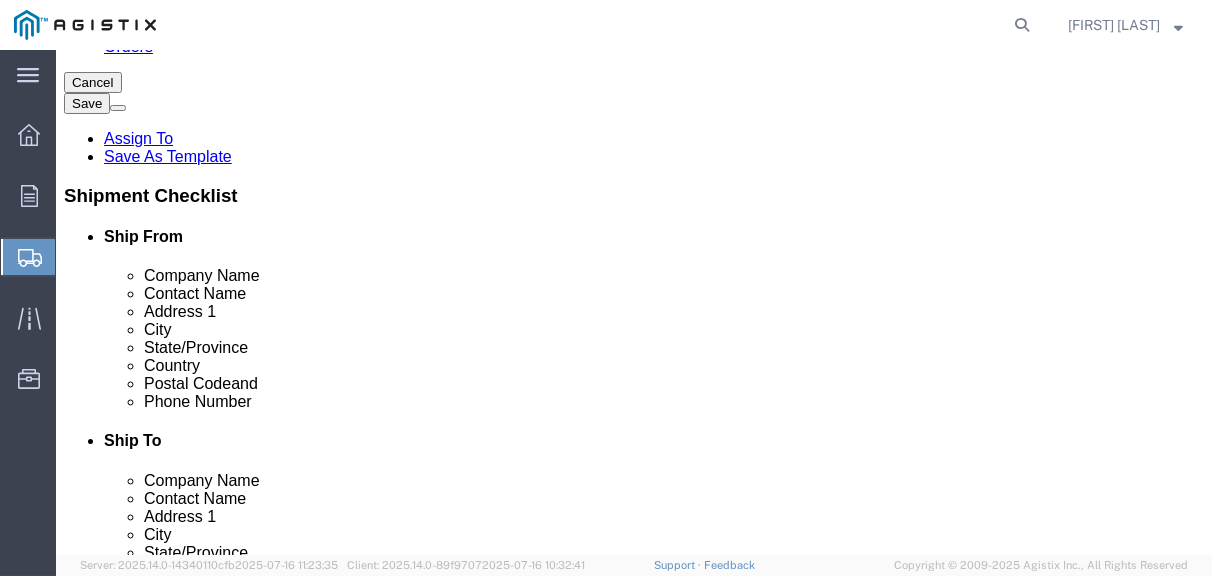 scroll, scrollTop: 300, scrollLeft: 0, axis: vertical 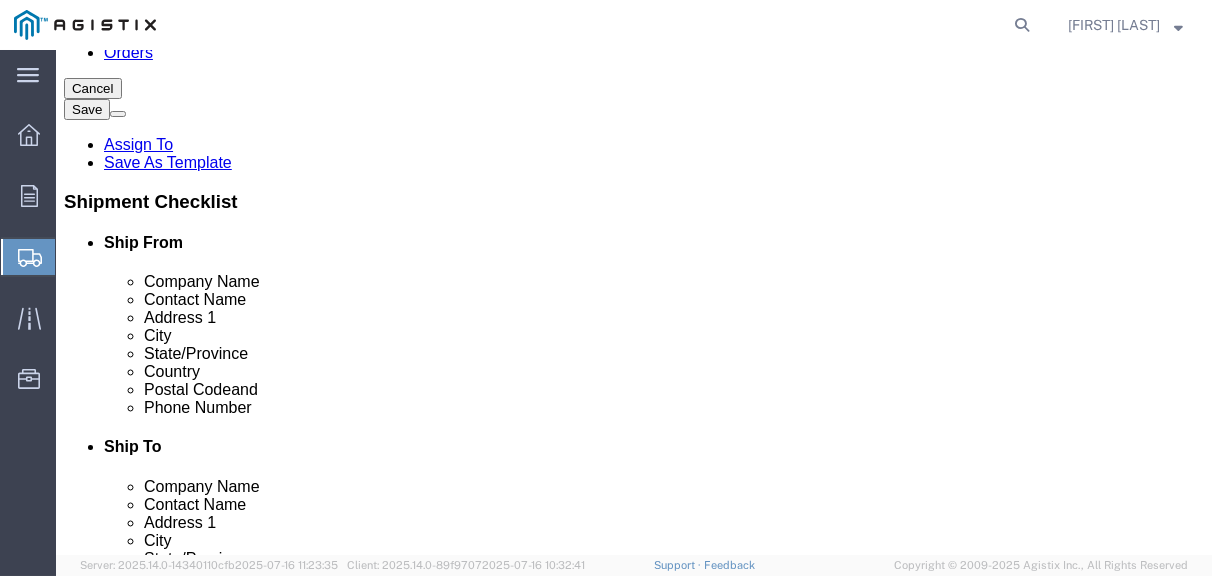 click 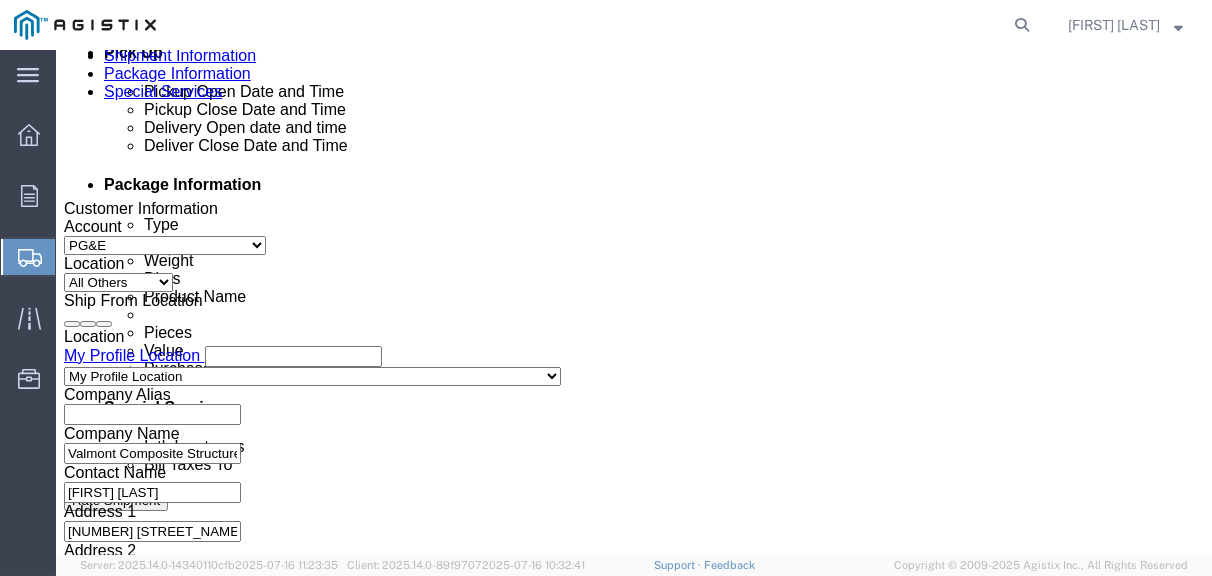 scroll, scrollTop: 900, scrollLeft: 0, axis: vertical 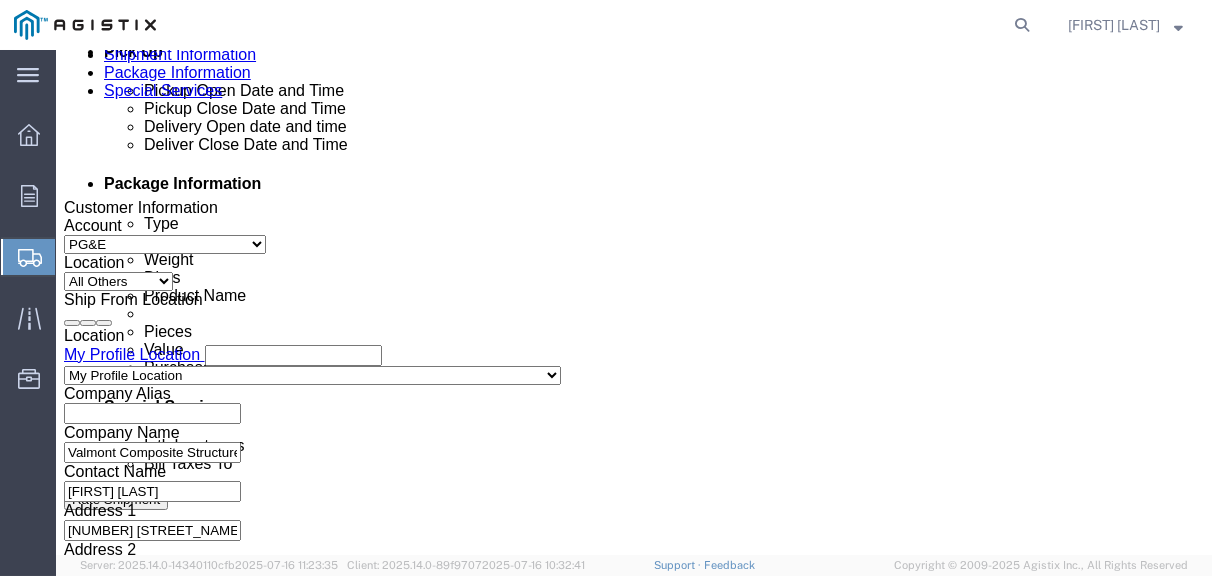 type on "[PERSON_LOCATION]" 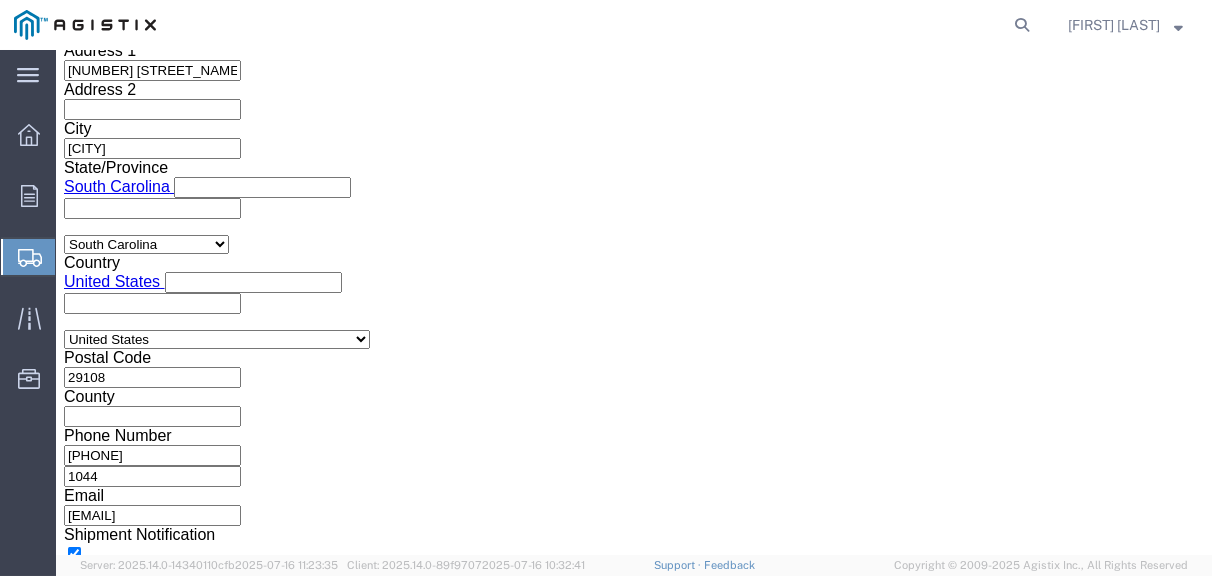 click on "4:00 PM" 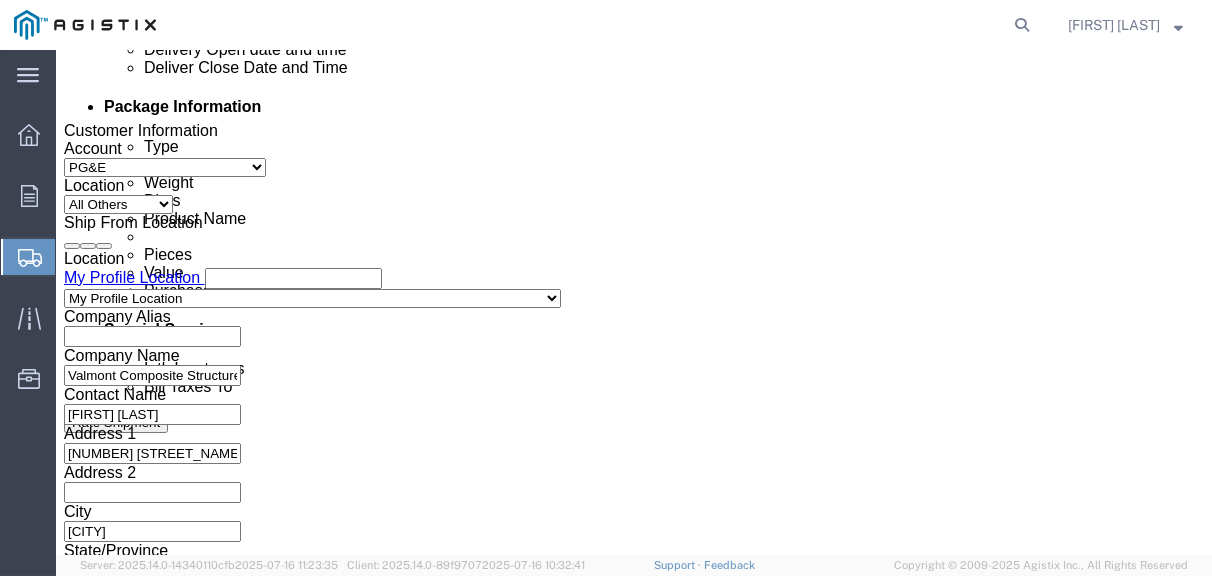 scroll, scrollTop: 960, scrollLeft: 0, axis: vertical 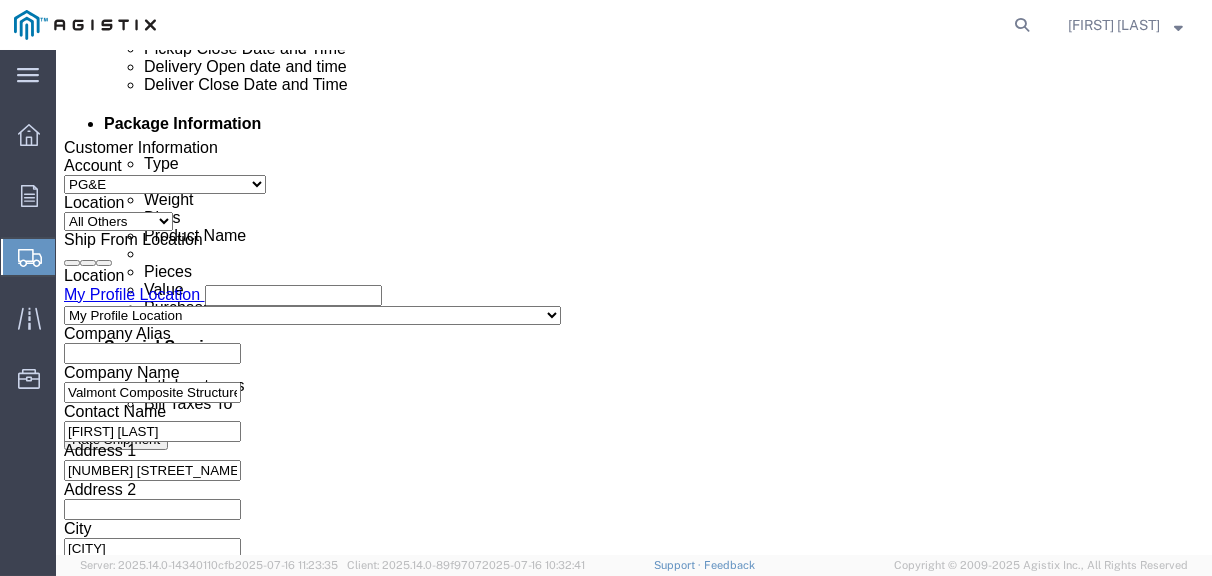 click on "Jul 17 2025 8:00 AM" 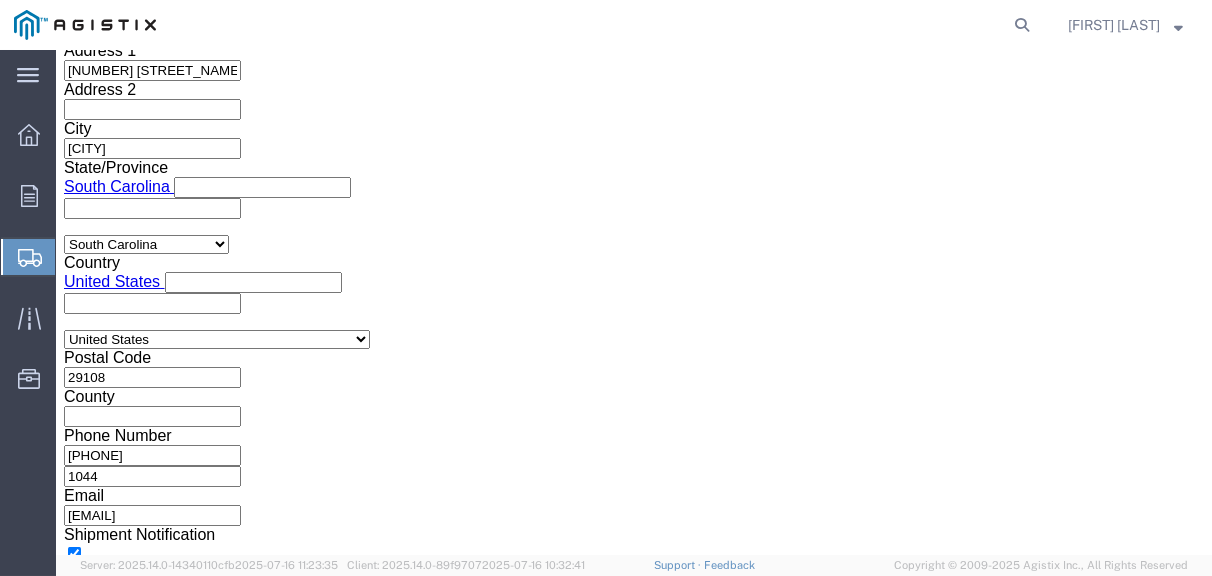 click on "8:00 AM" 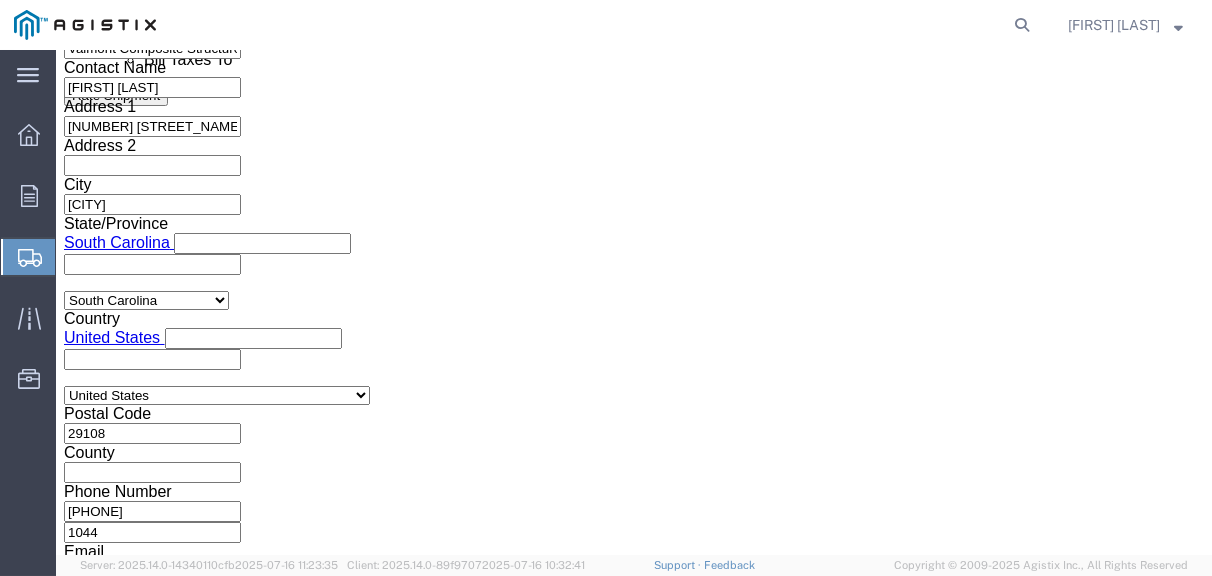 scroll, scrollTop: 1260, scrollLeft: 0, axis: vertical 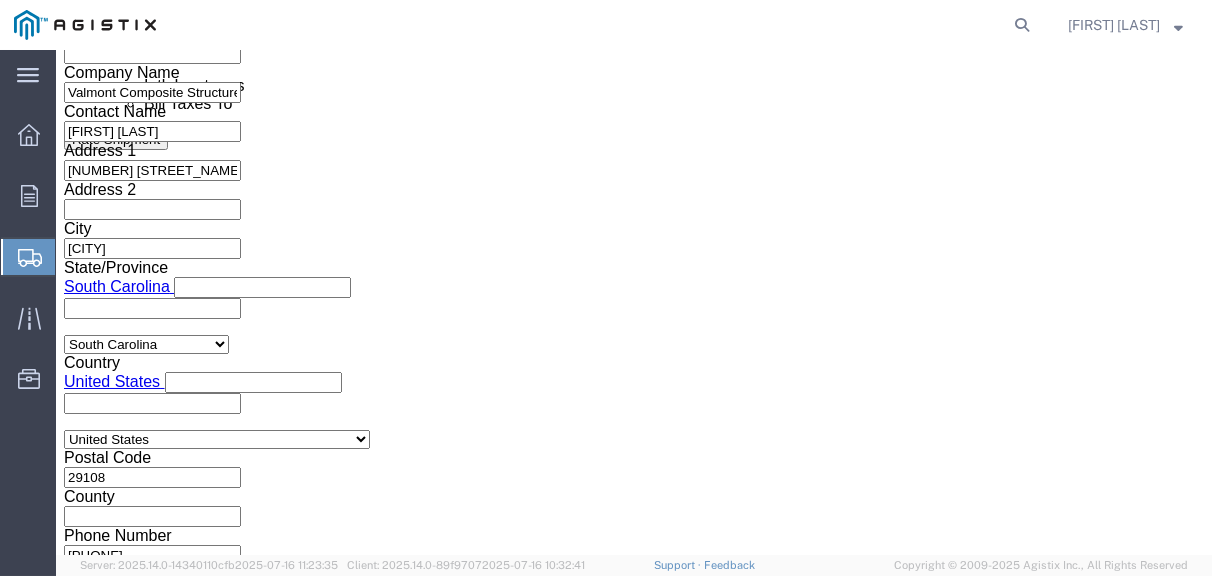 click 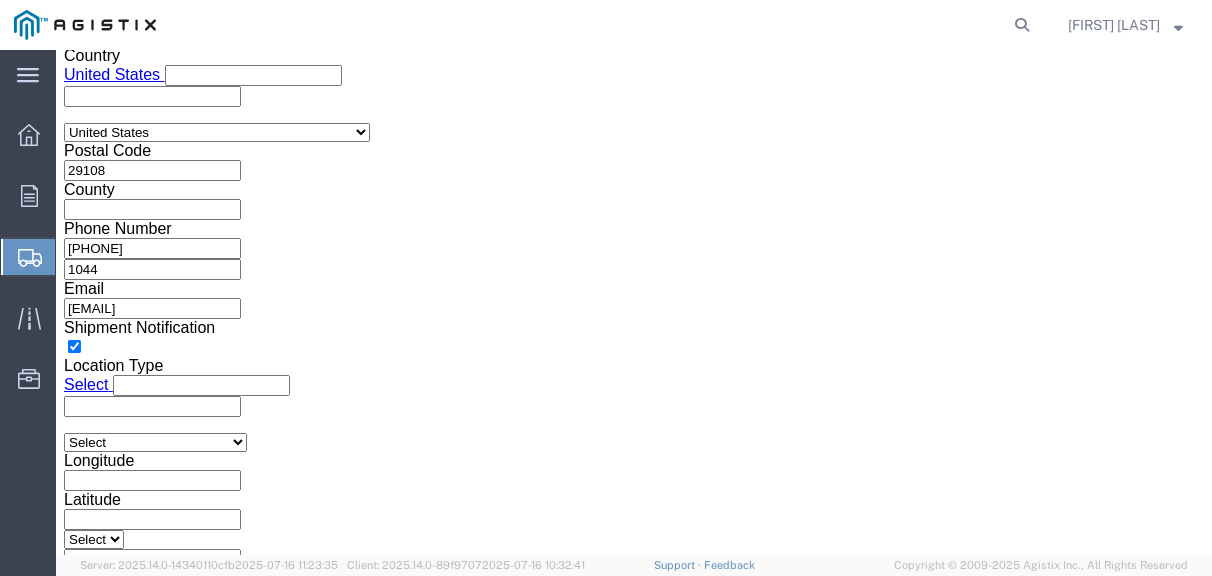scroll, scrollTop: 1568, scrollLeft: 0, axis: vertical 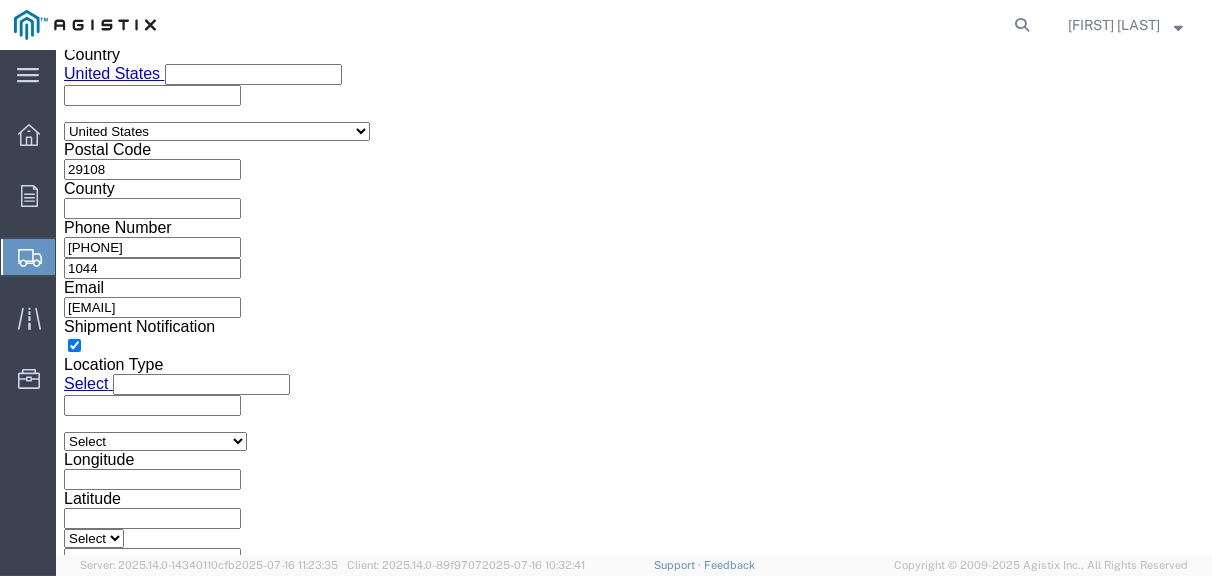 type on "3501378883" 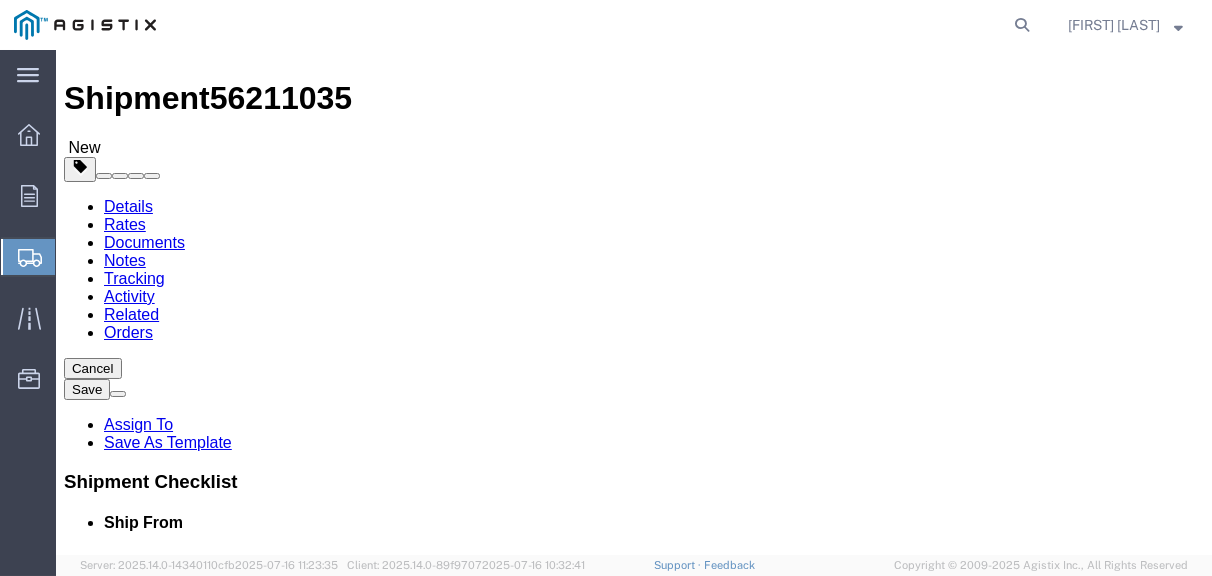 scroll, scrollTop: 10, scrollLeft: 0, axis: vertical 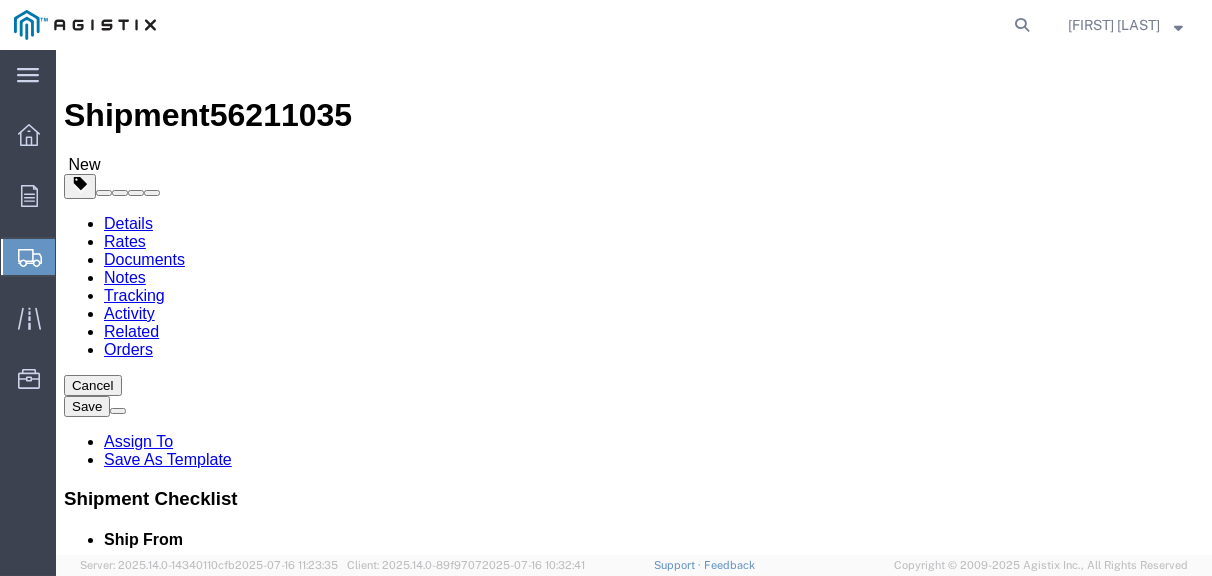 click on "Select Bulk Bundle(s) Cardboard Box(es) Carton(s) Crate(s) Drum(s) (Fiberboard) Drum(s) (Metal) Drum(s) (Plastic) Envelope Naked Cargo (UnPackaged) Pallet(s) Oversized (Not Stackable) Pallet(s) Oversized (Stackable) Pallet(s) Standard (Not Stackable) Pallet(s) Standard (Stackable) Roll(s) Your Packaging" 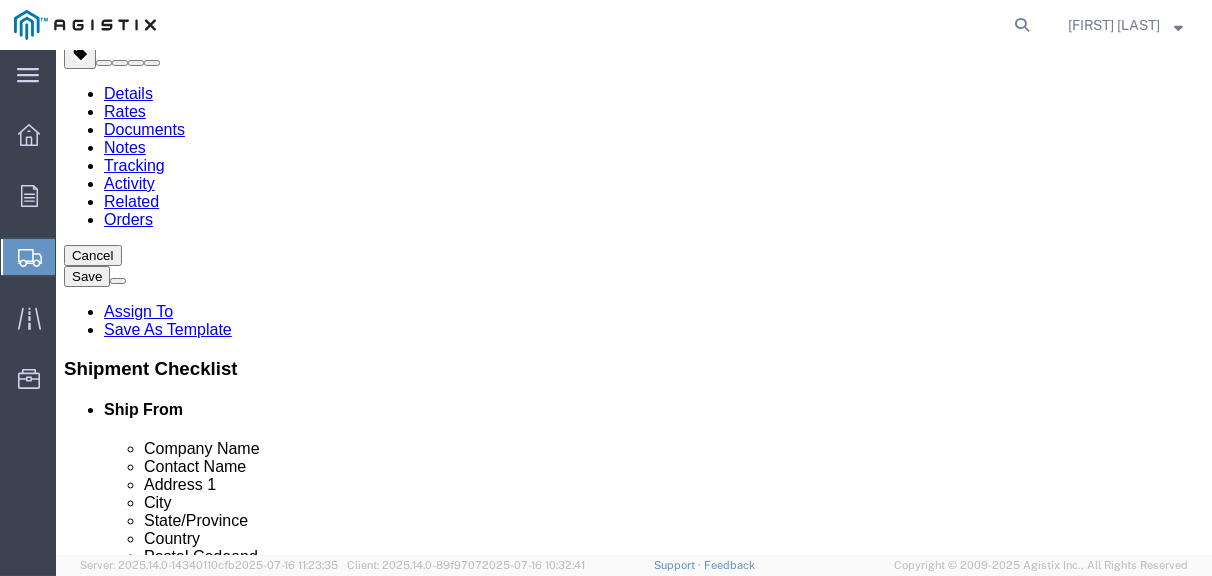 scroll, scrollTop: 210, scrollLeft: 0, axis: vertical 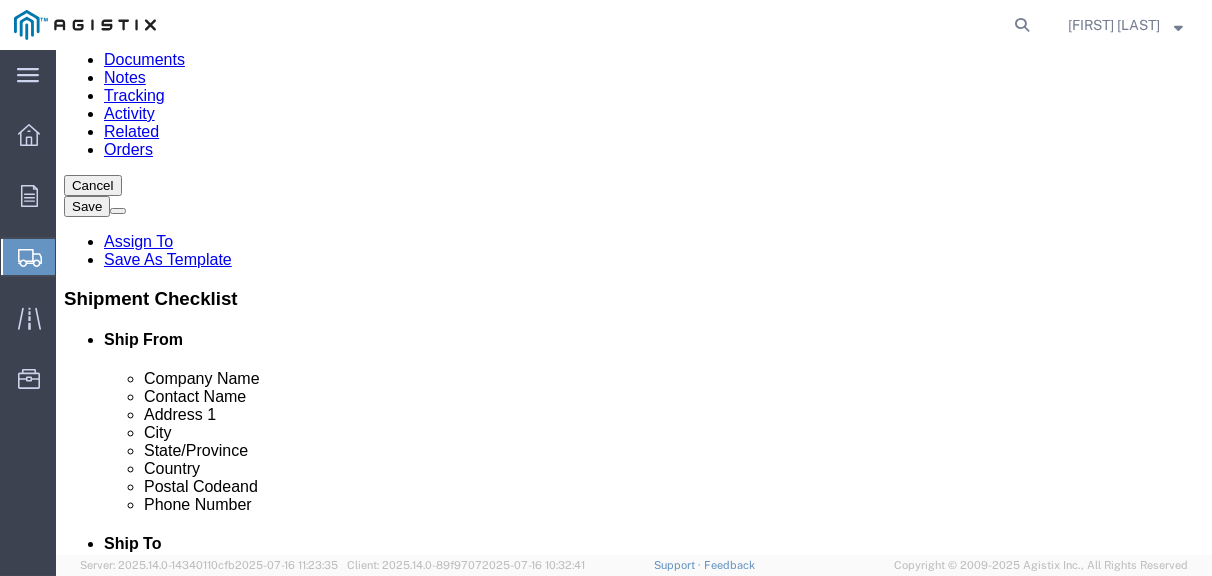type on "48" 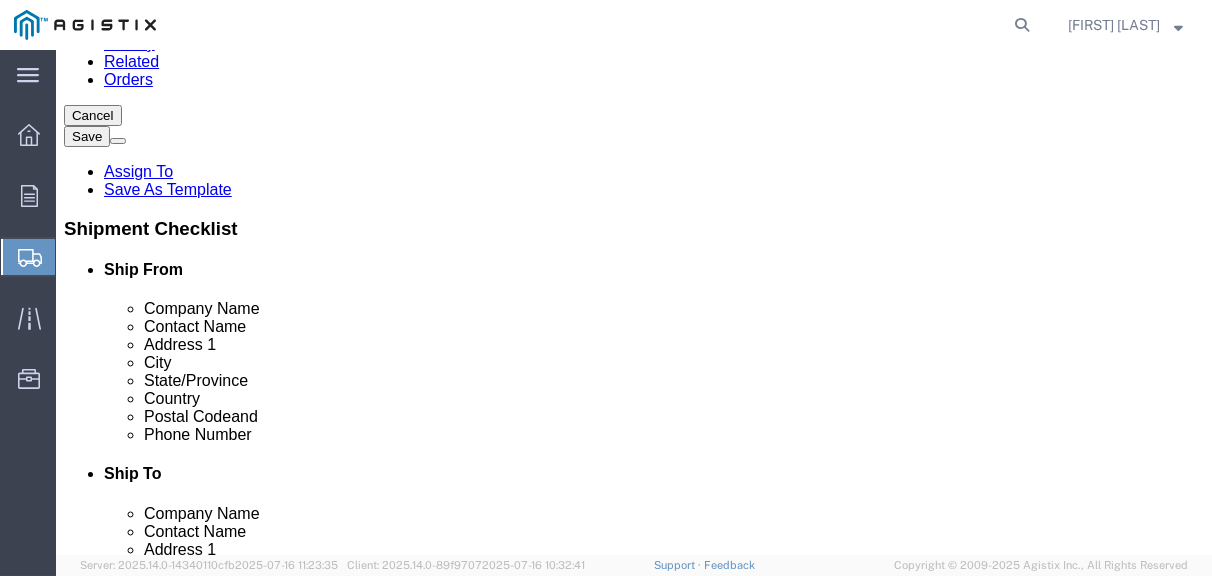 scroll, scrollTop: 310, scrollLeft: 0, axis: vertical 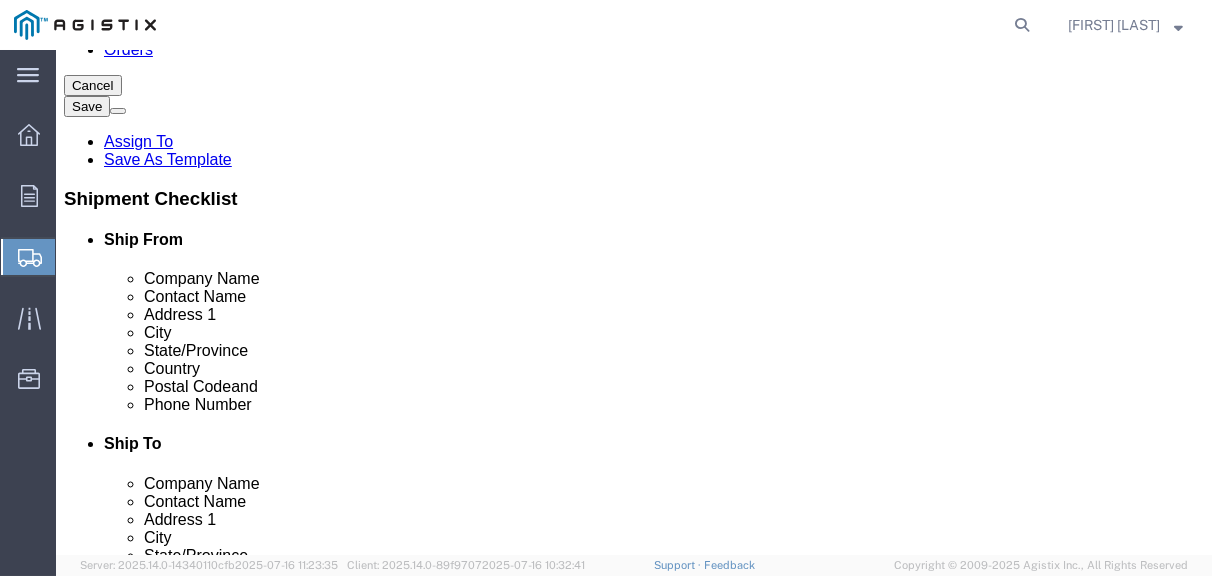 type on "30000" 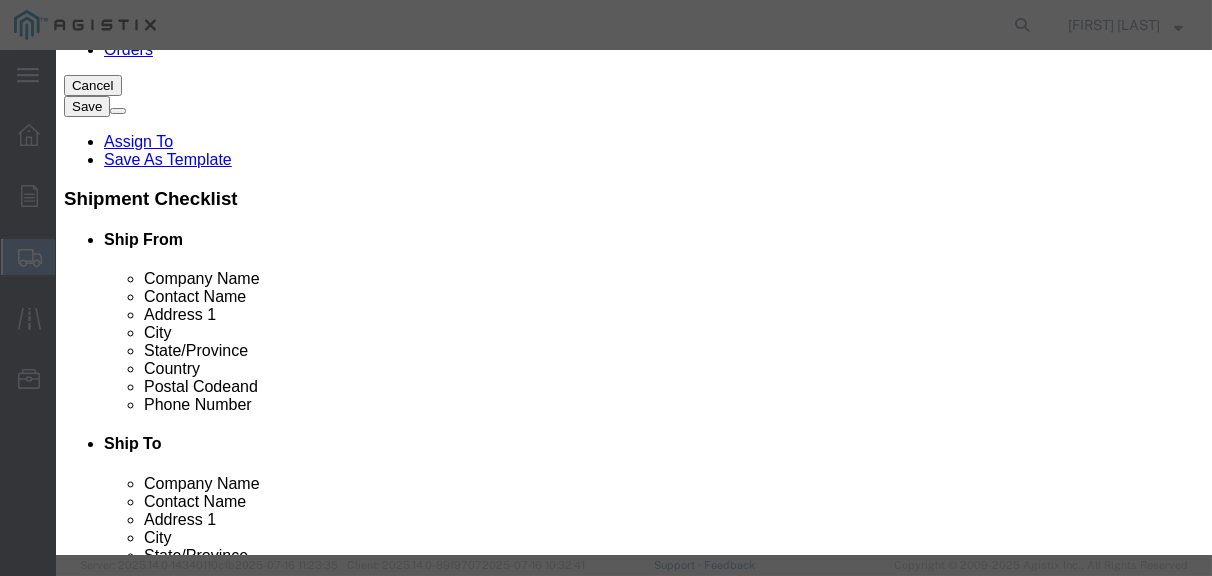 click 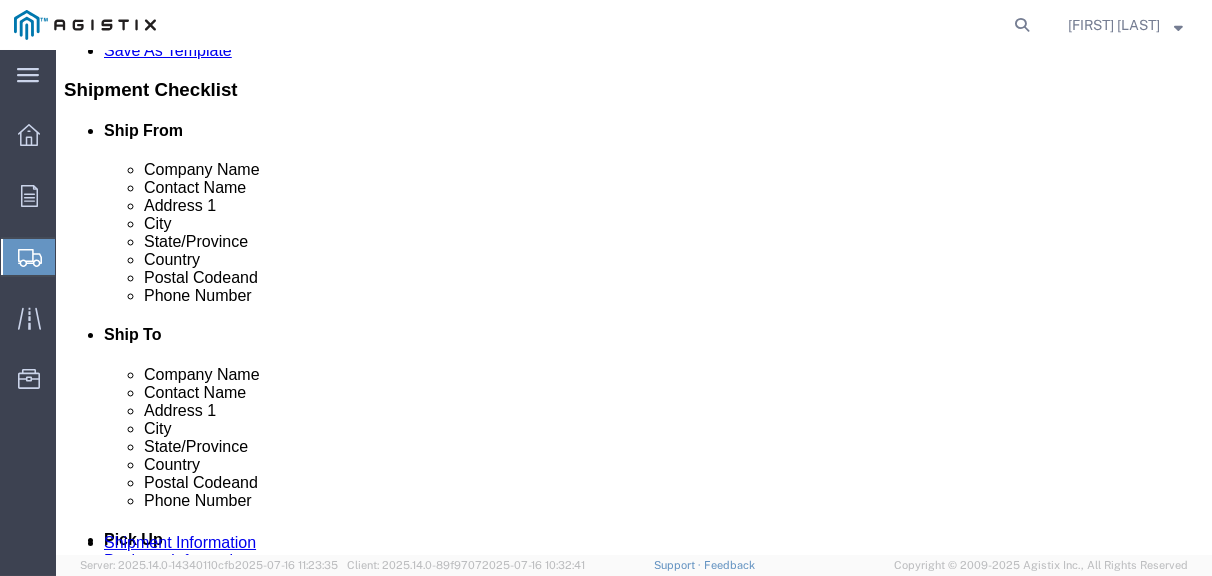 scroll, scrollTop: 427, scrollLeft: 0, axis: vertical 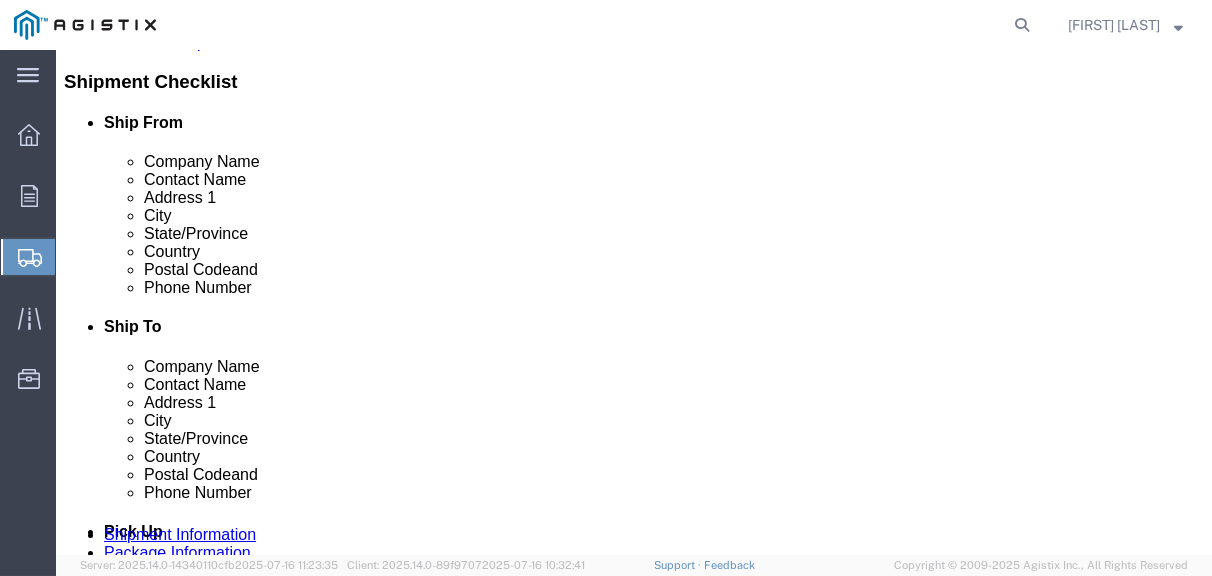 click on "Continue" 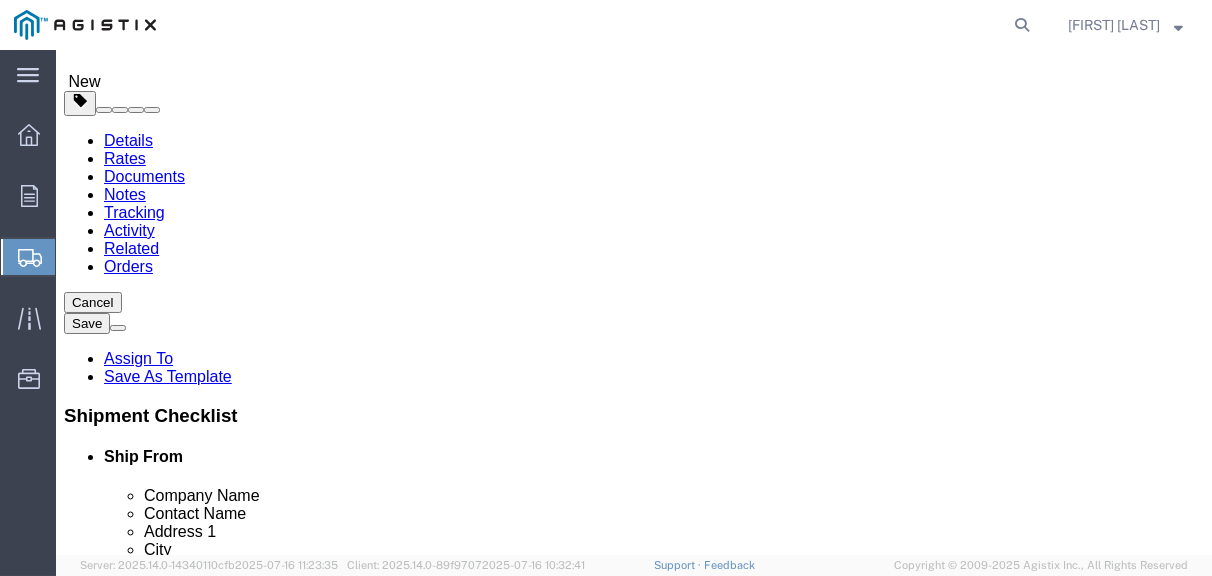 scroll, scrollTop: 0, scrollLeft: 0, axis: both 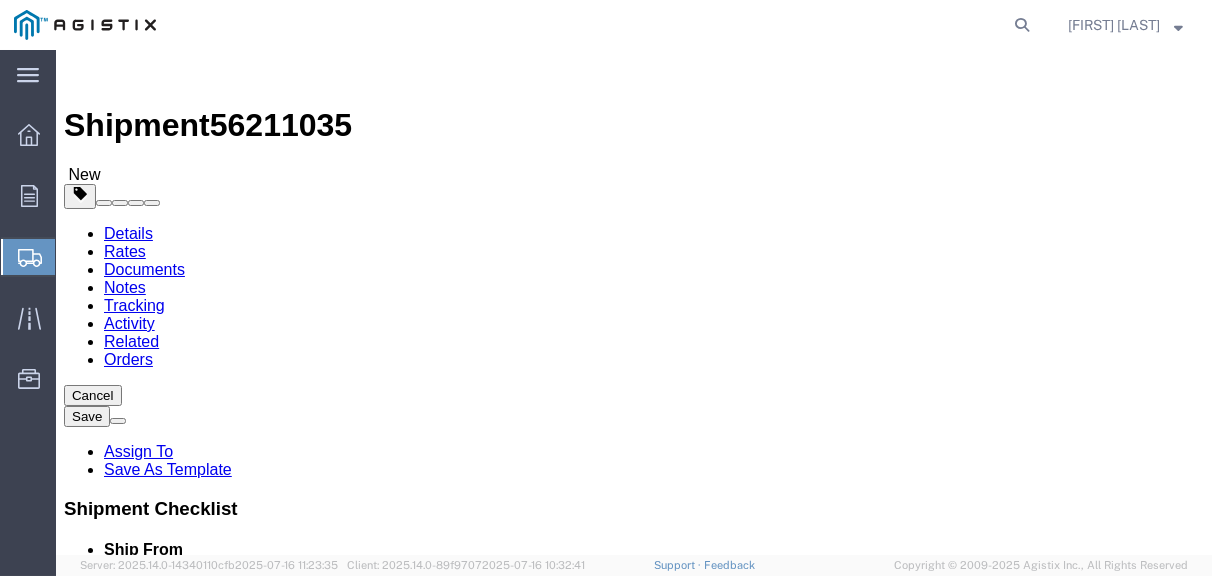 click 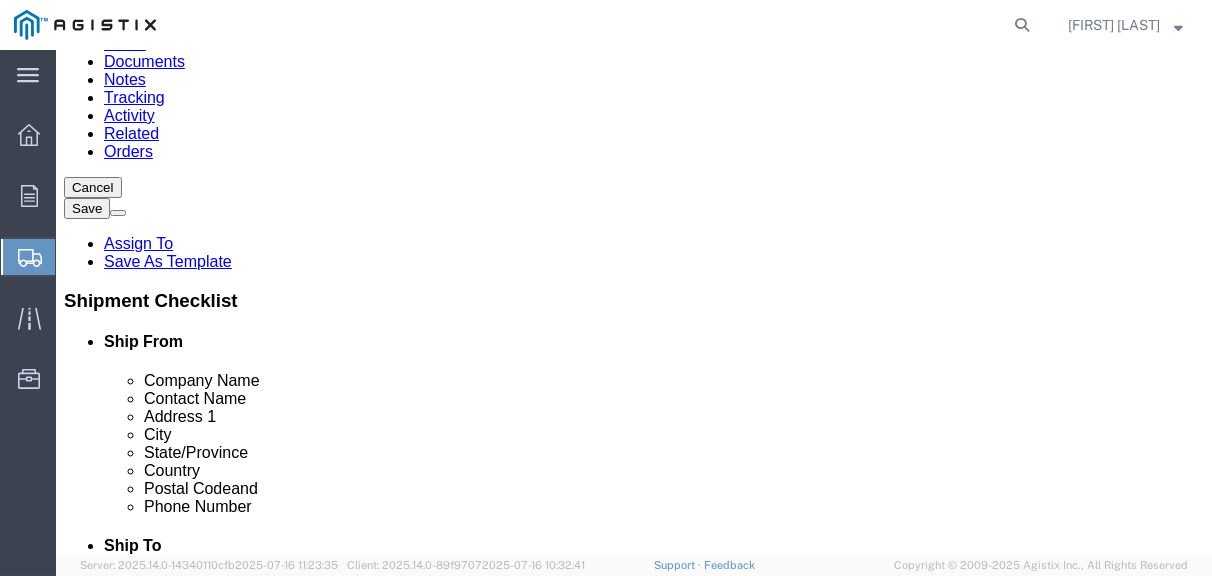 scroll, scrollTop: 215, scrollLeft: 0, axis: vertical 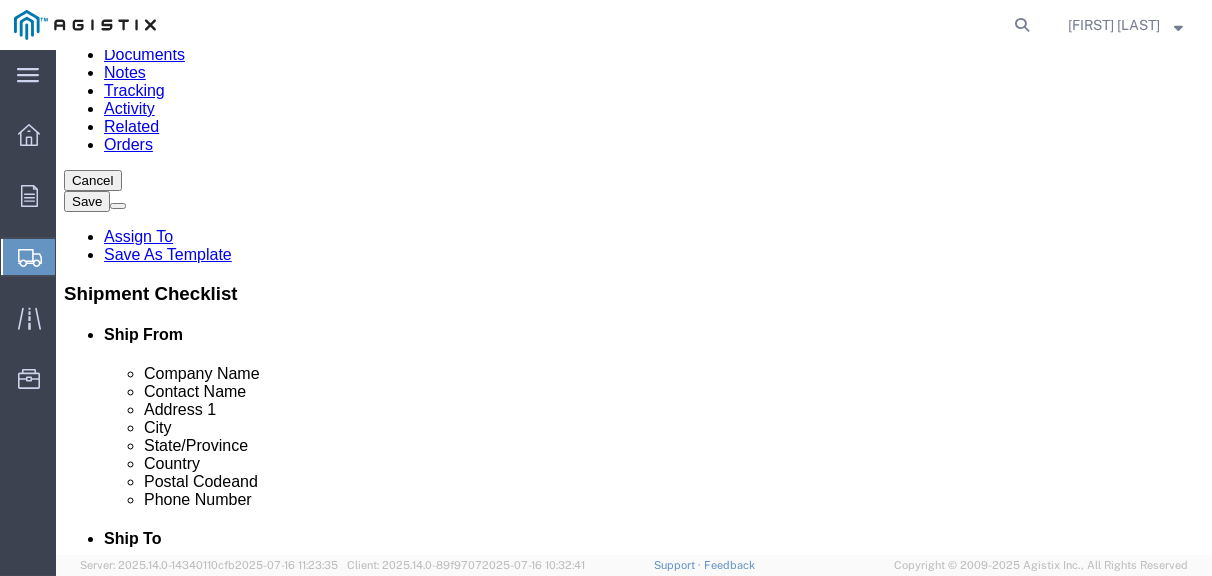 click on "Rate Shipment" 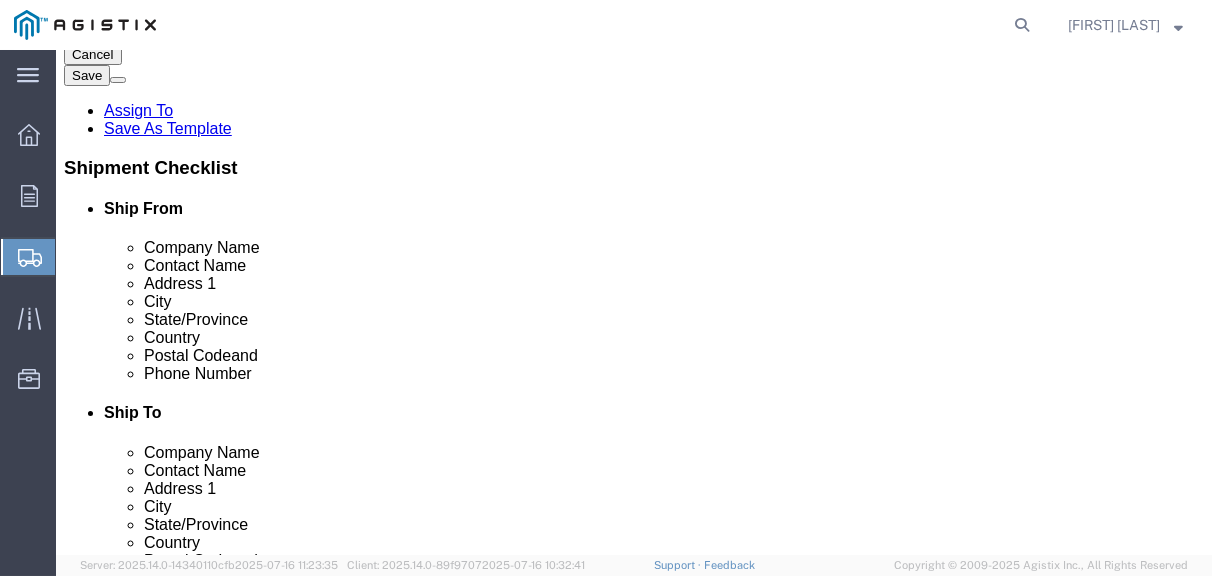 scroll, scrollTop: 364, scrollLeft: 0, axis: vertical 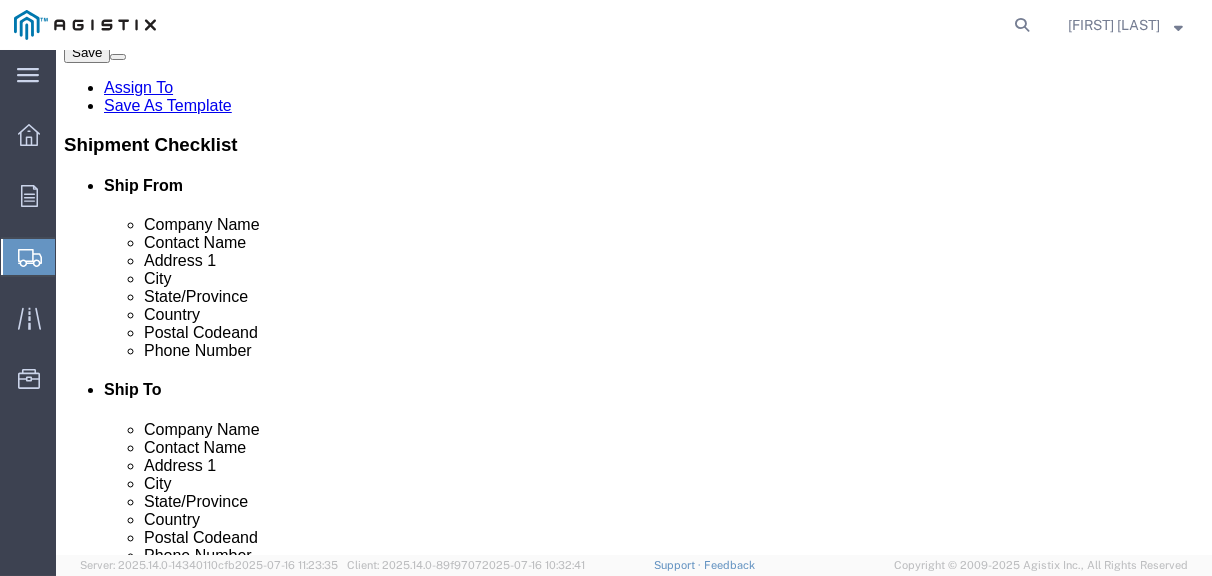 click on "Previous" 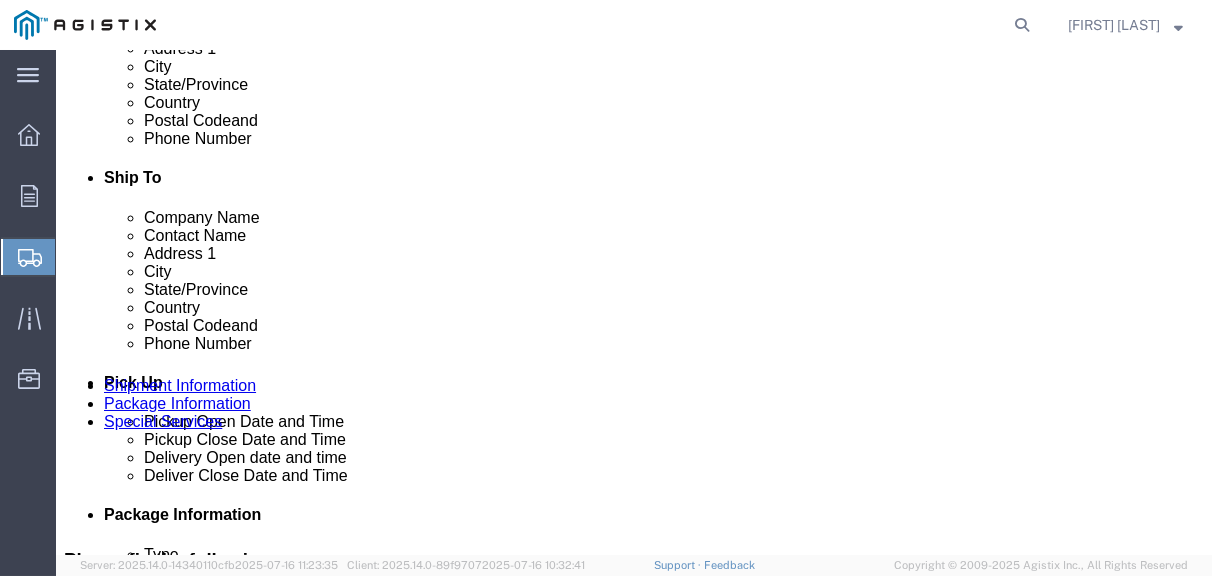click on "Previous" 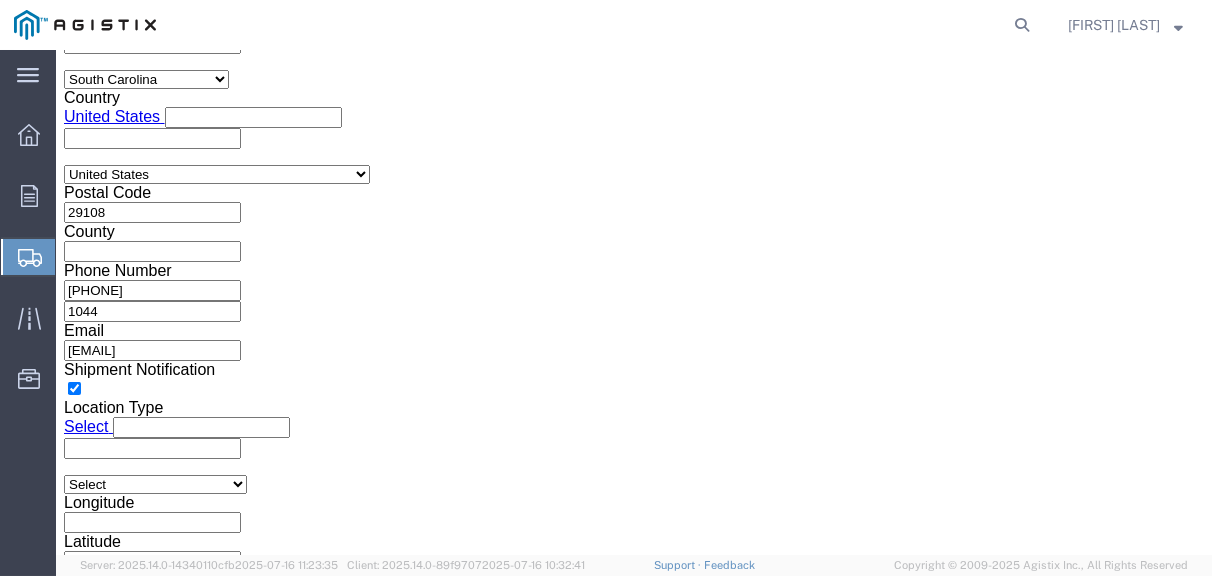 click on "Previous Continue" 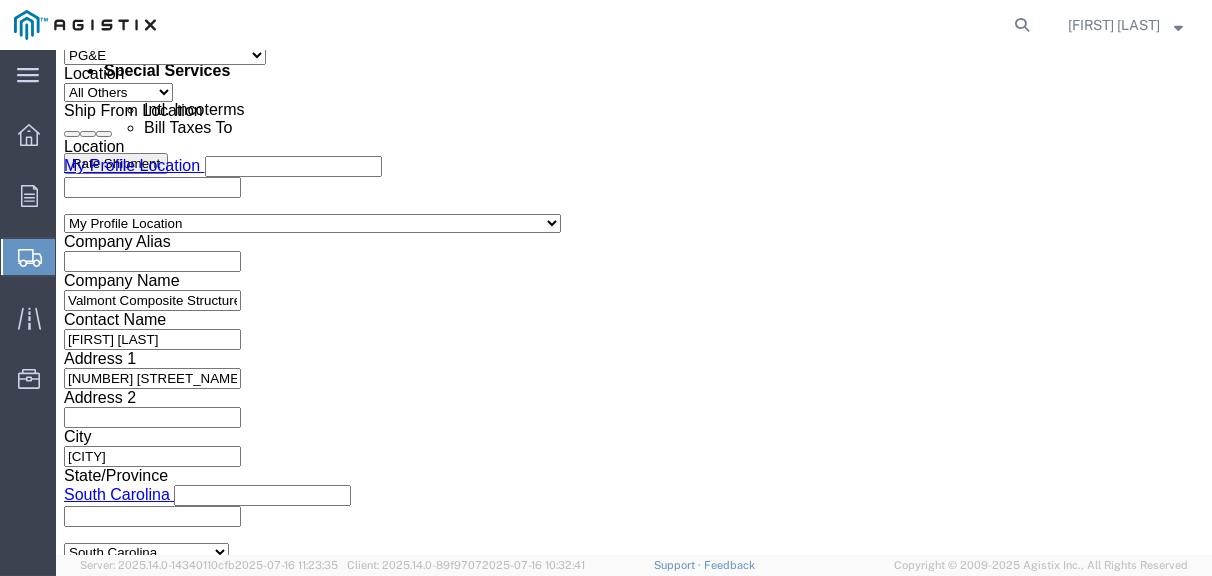 scroll, scrollTop: 1217, scrollLeft: 0, axis: vertical 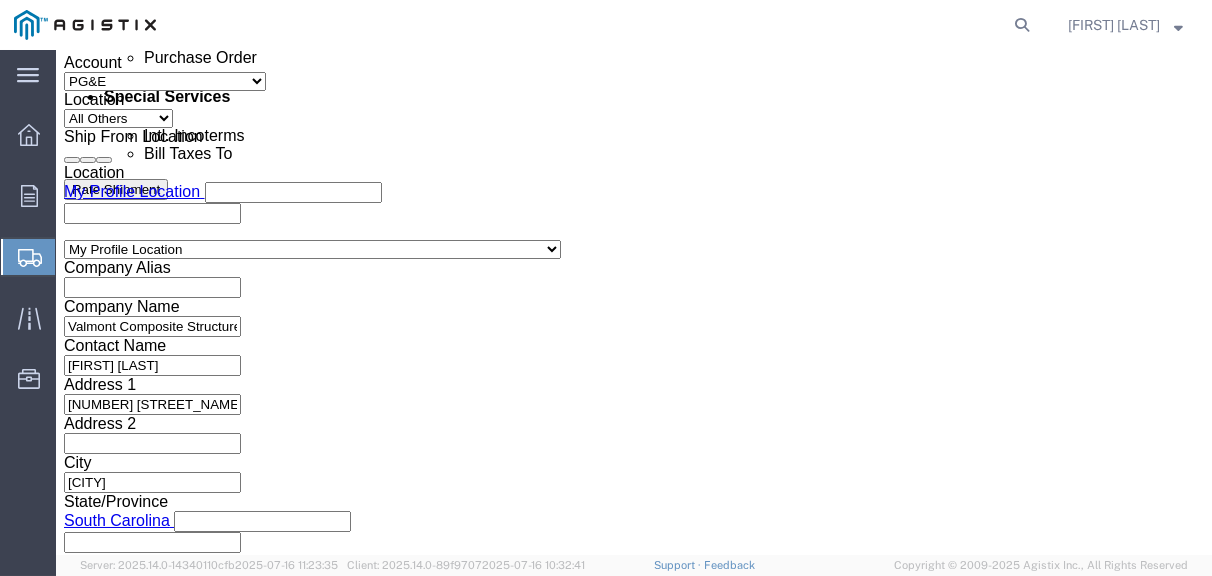 click 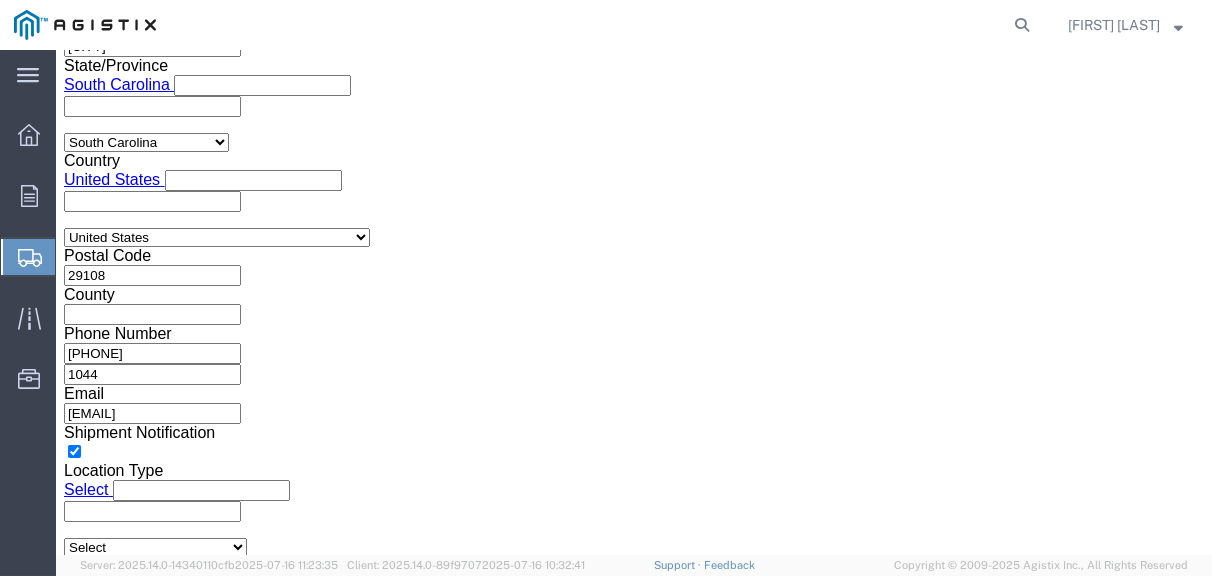 click on "4:00 PM" 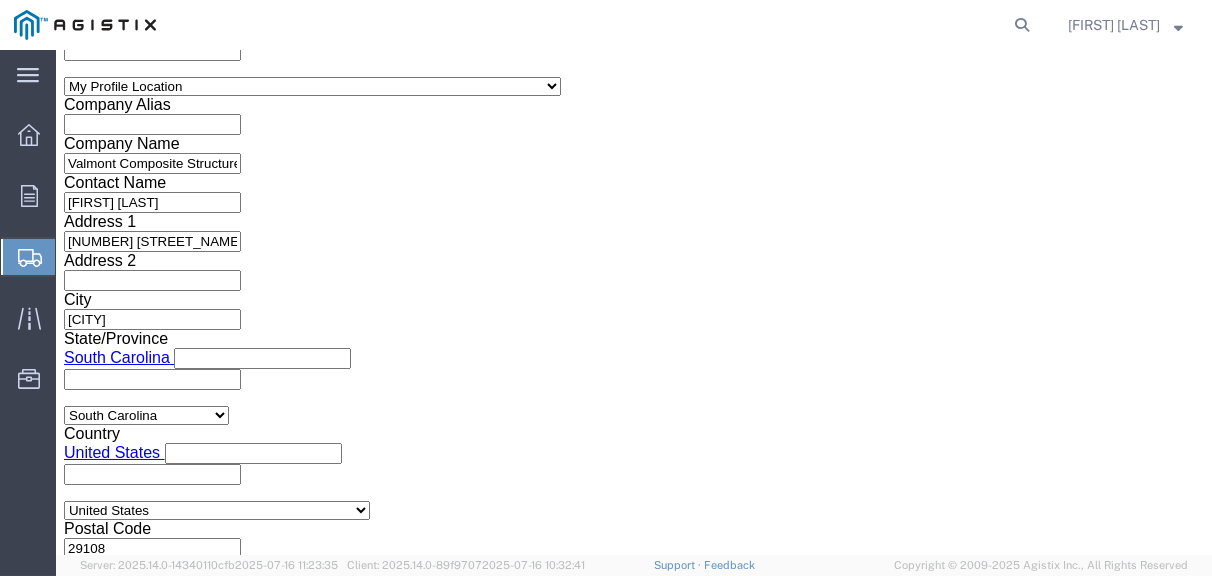 scroll, scrollTop: 1353, scrollLeft: 0, axis: vertical 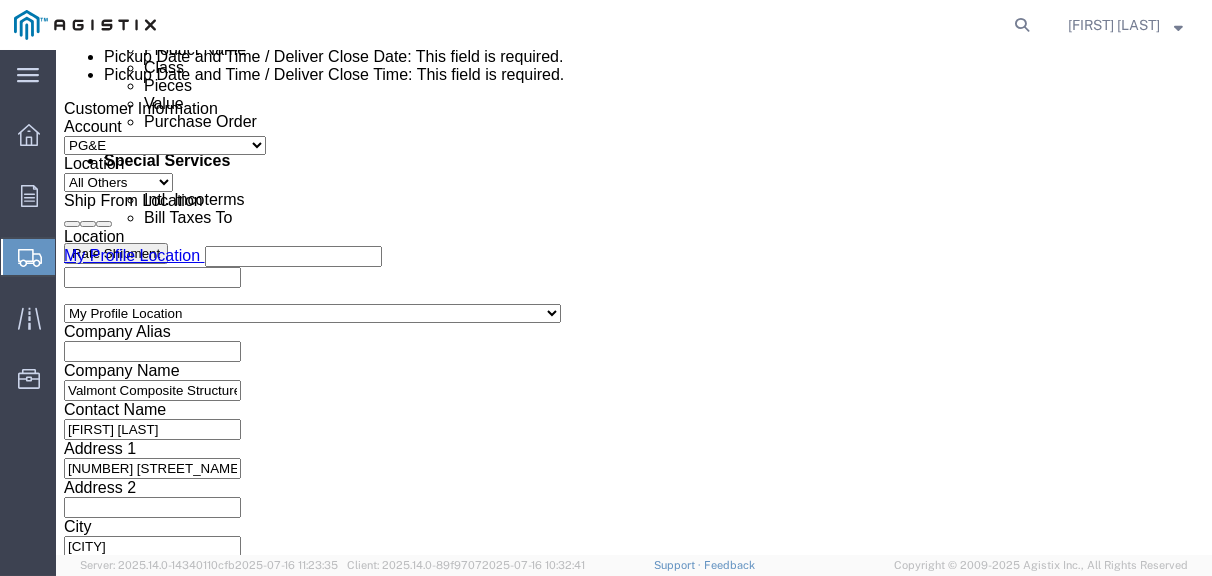 click 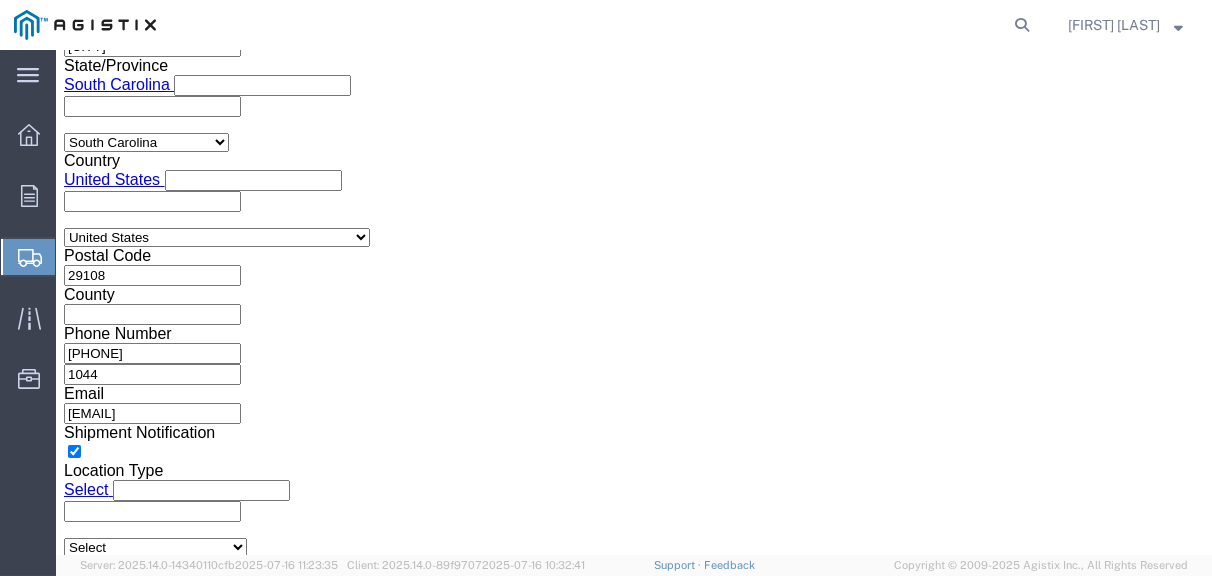 click on "9:00 AM" 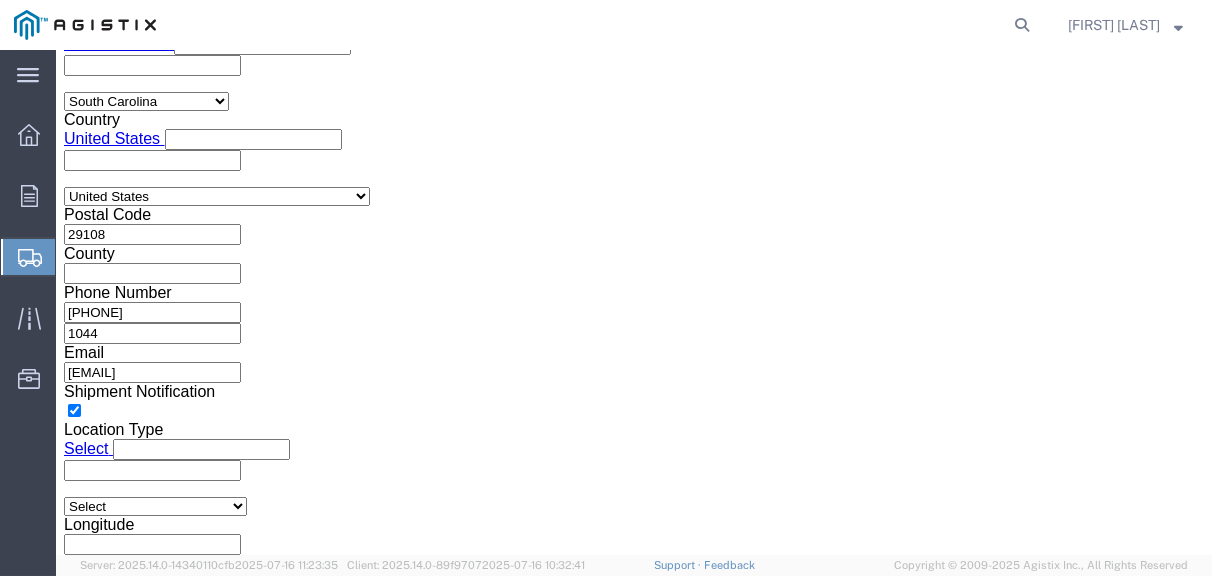 scroll, scrollTop: 1717, scrollLeft: 0, axis: vertical 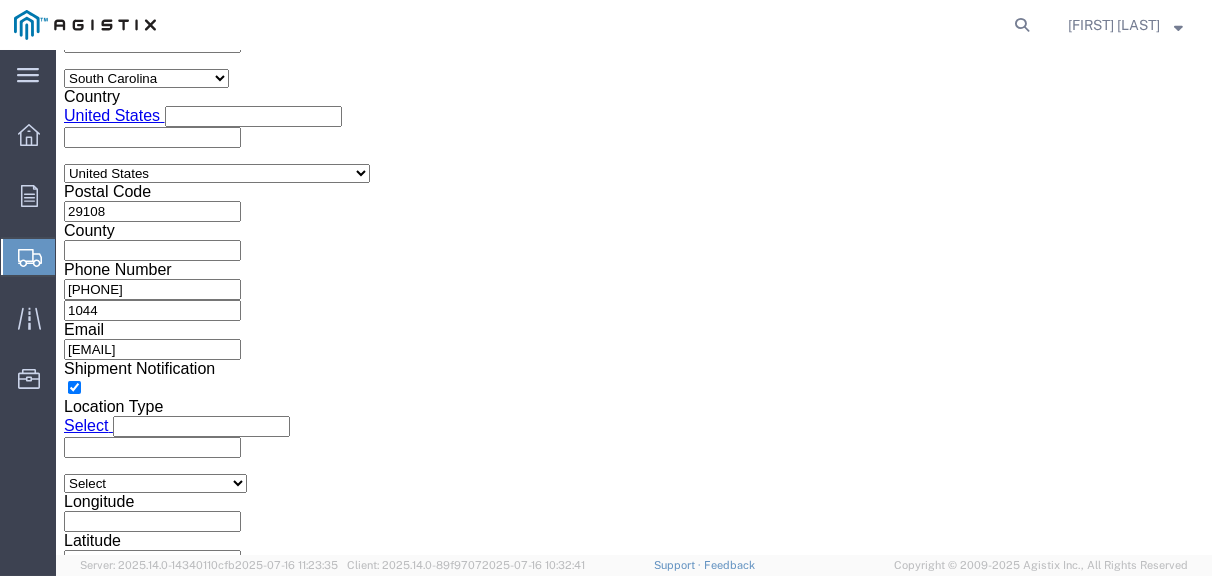 click on "Rate Shipment" 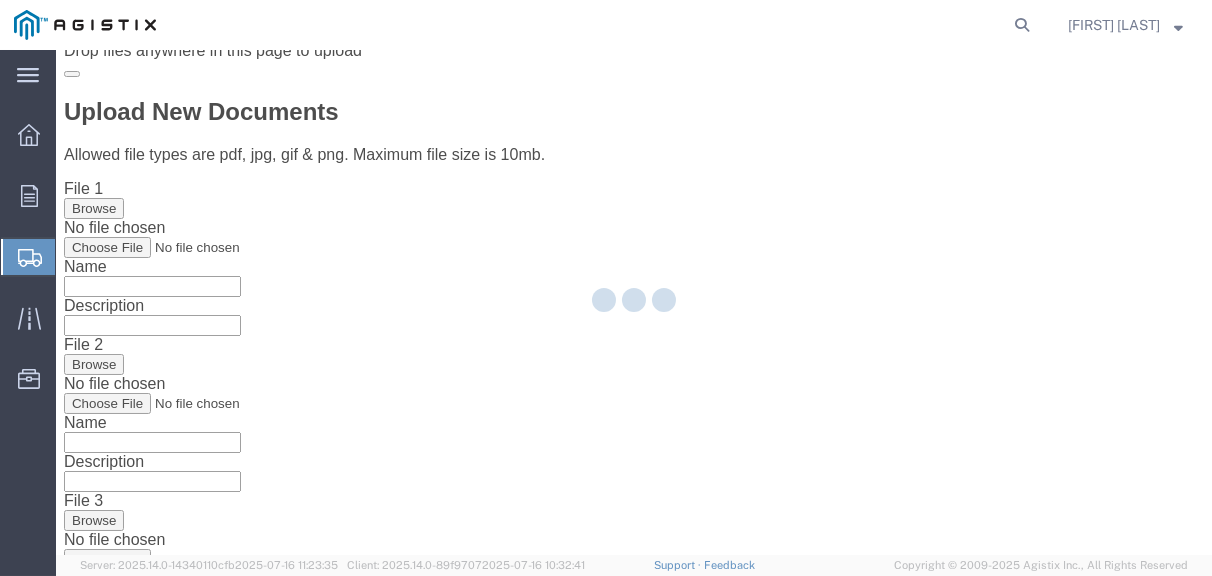 scroll, scrollTop: 0, scrollLeft: 0, axis: both 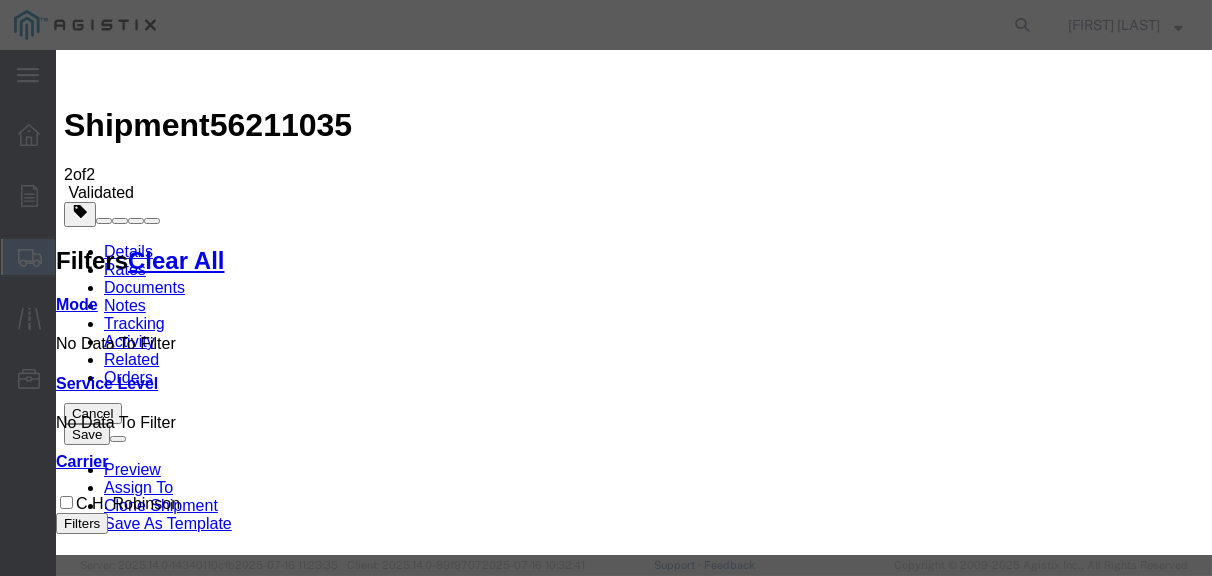 click on "Continue" at bounding box center (98, 3208) 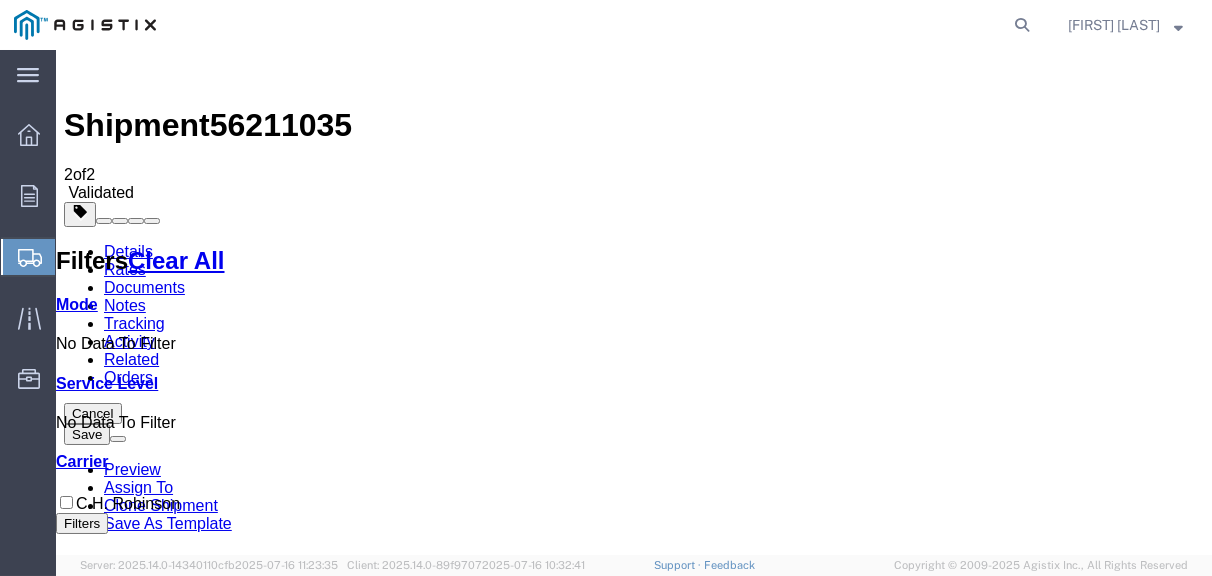 click at bounding box center (839, 1562) 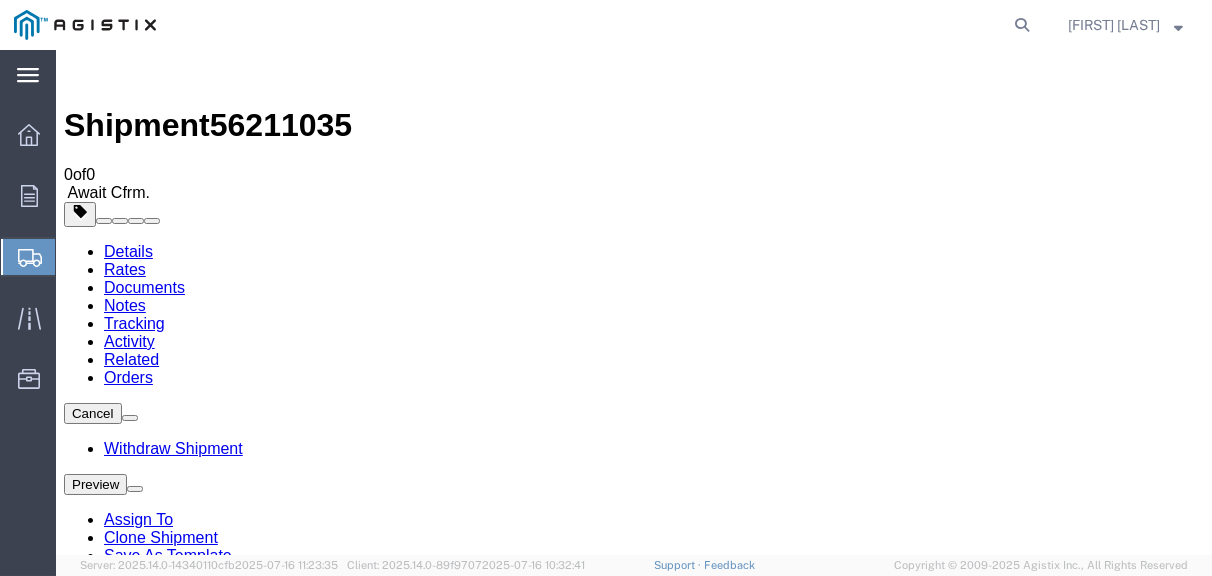 click 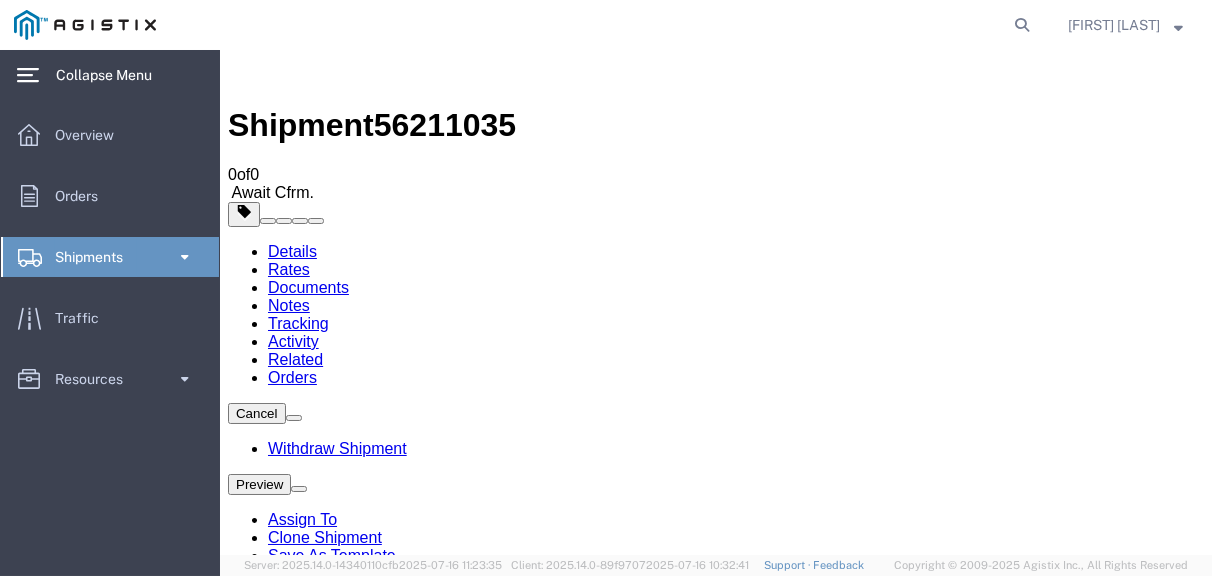 click at bounding box center (239, 70) 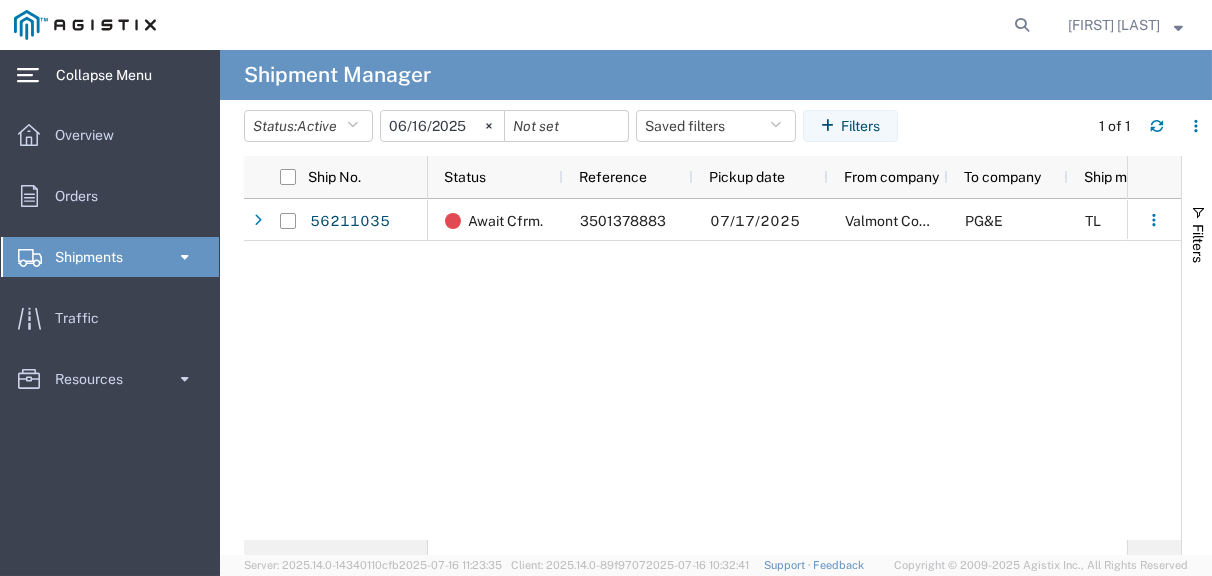click on "[FIRST] [LAST]" 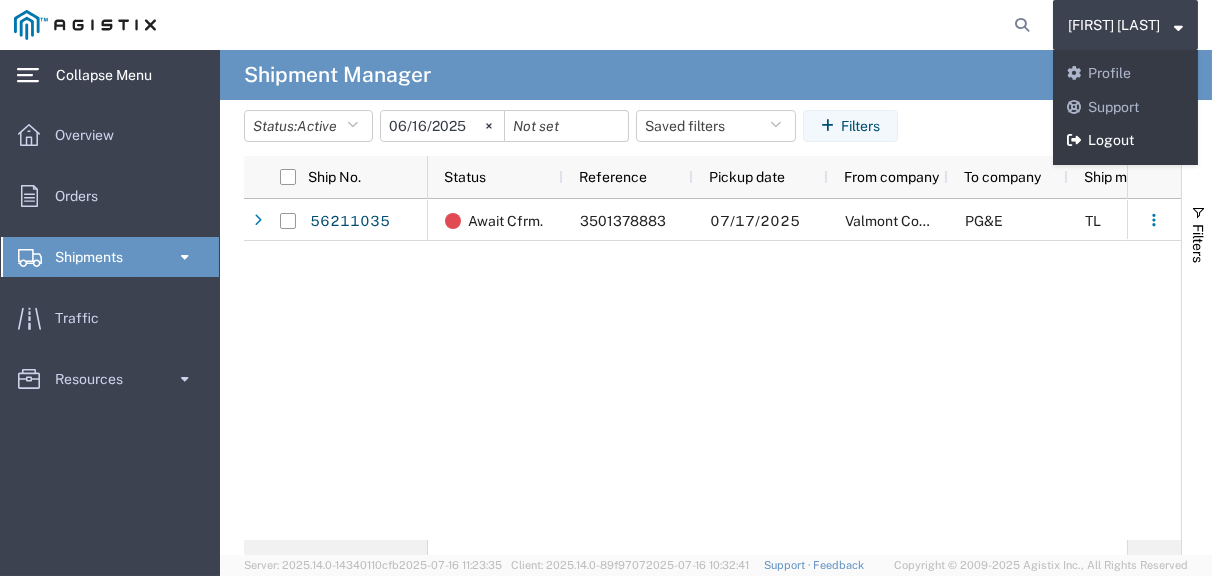 click on "Logout" 